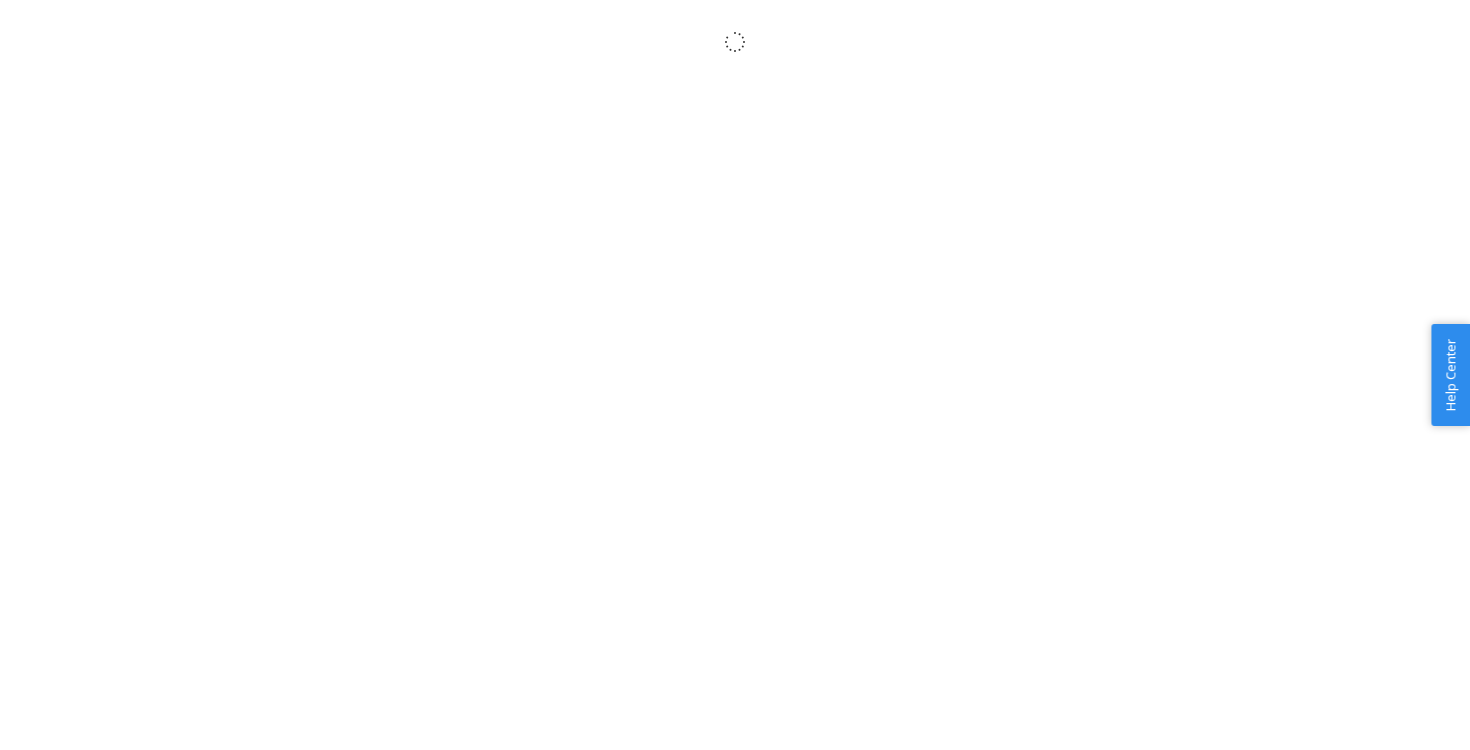 scroll, scrollTop: 0, scrollLeft: 0, axis: both 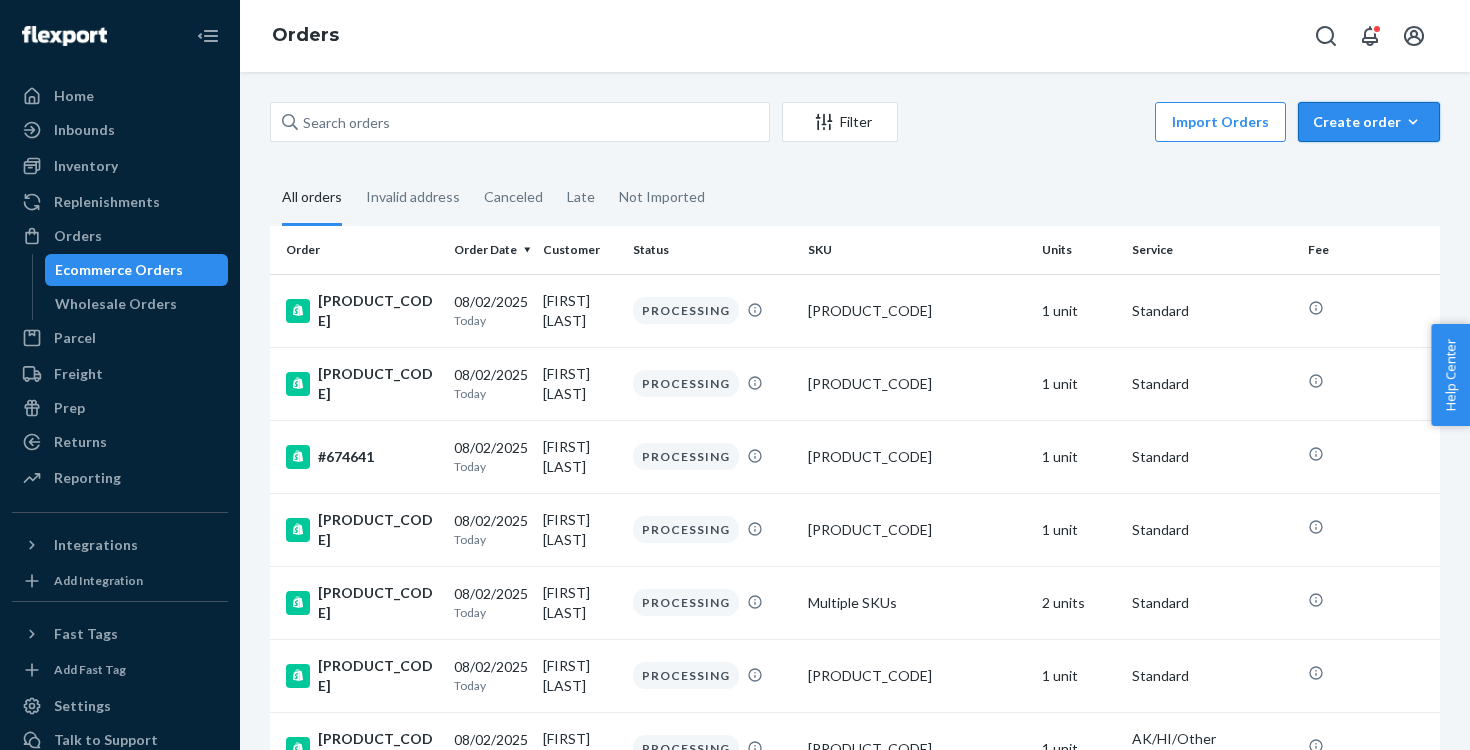click on "Create order" at bounding box center (1369, 122) 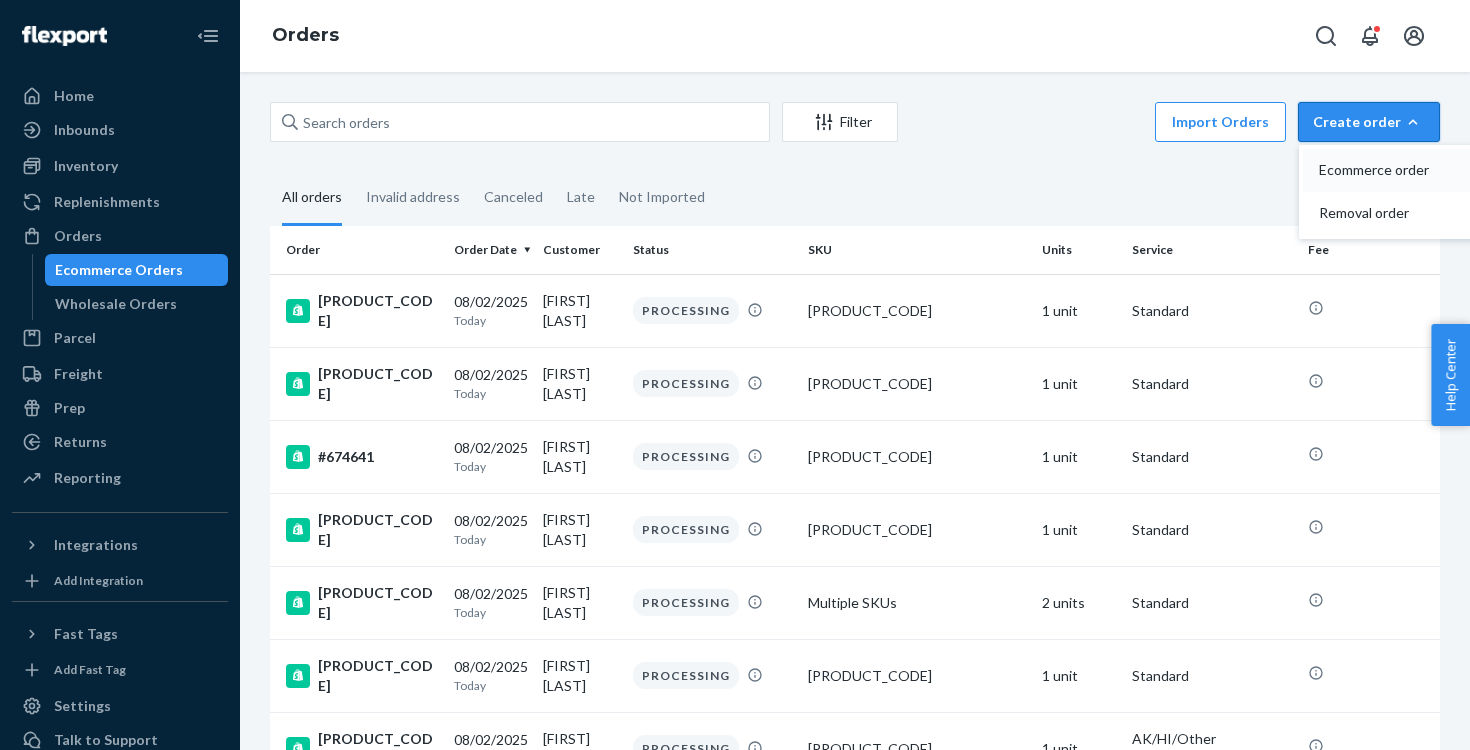click on "Ecommerce order" at bounding box center [1381, 170] 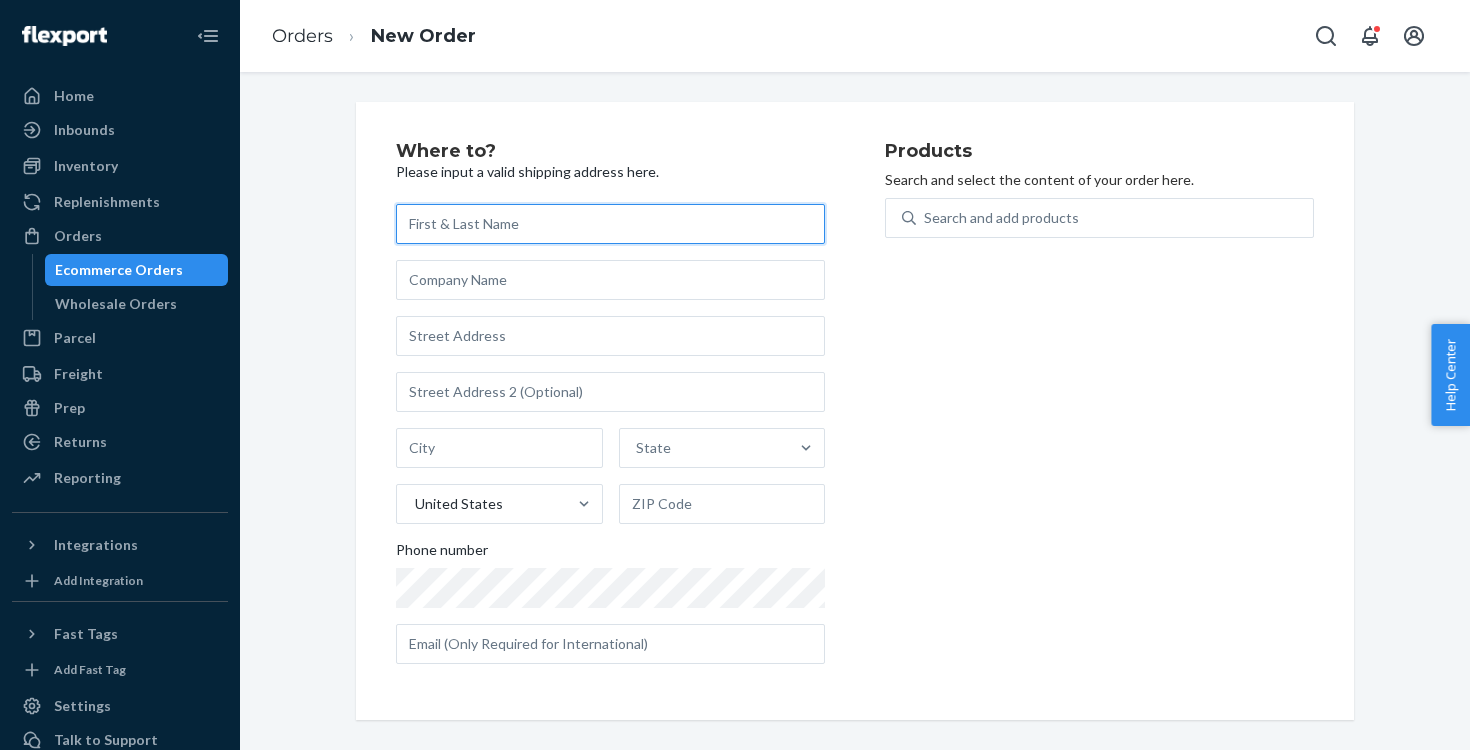 paste on "[FIRST] [LAST]" 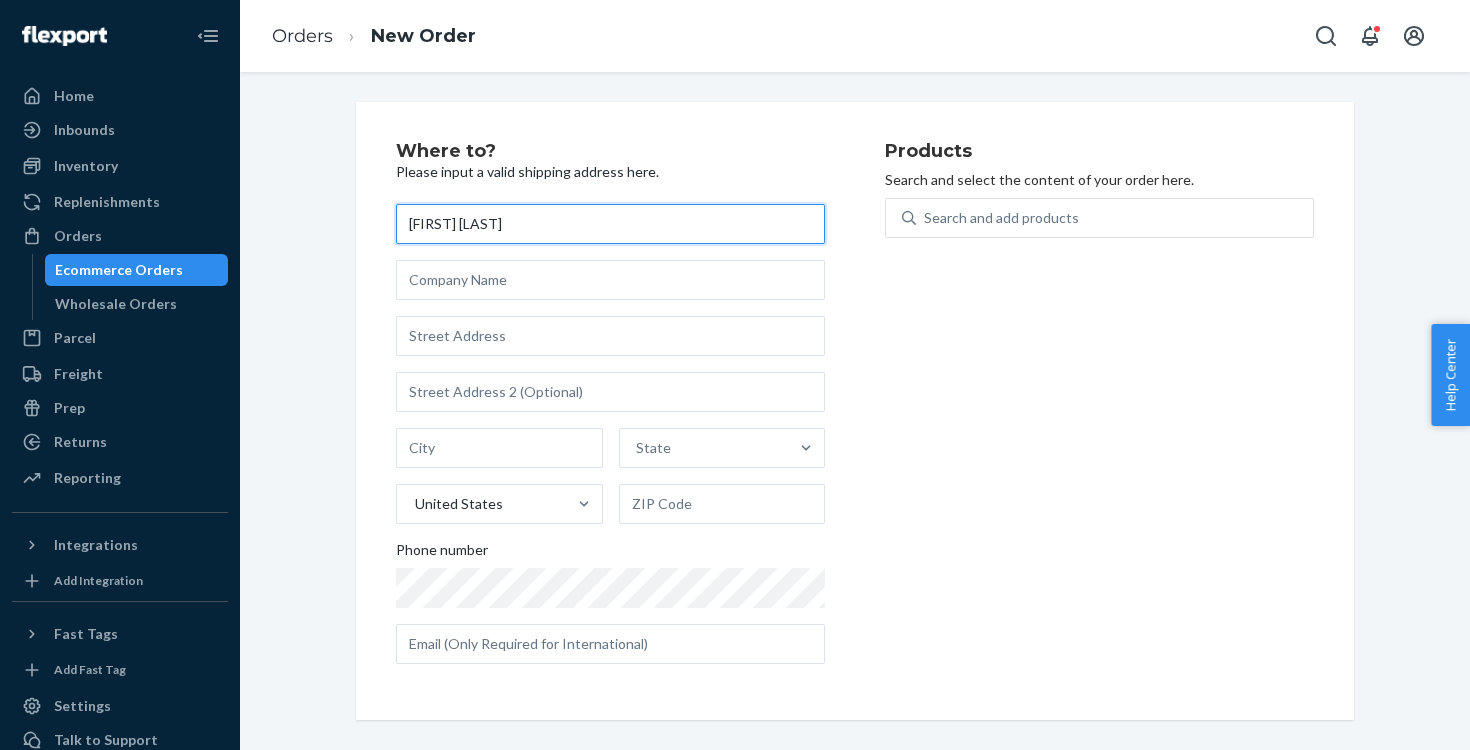 type on "[FIRST] [LAST]" 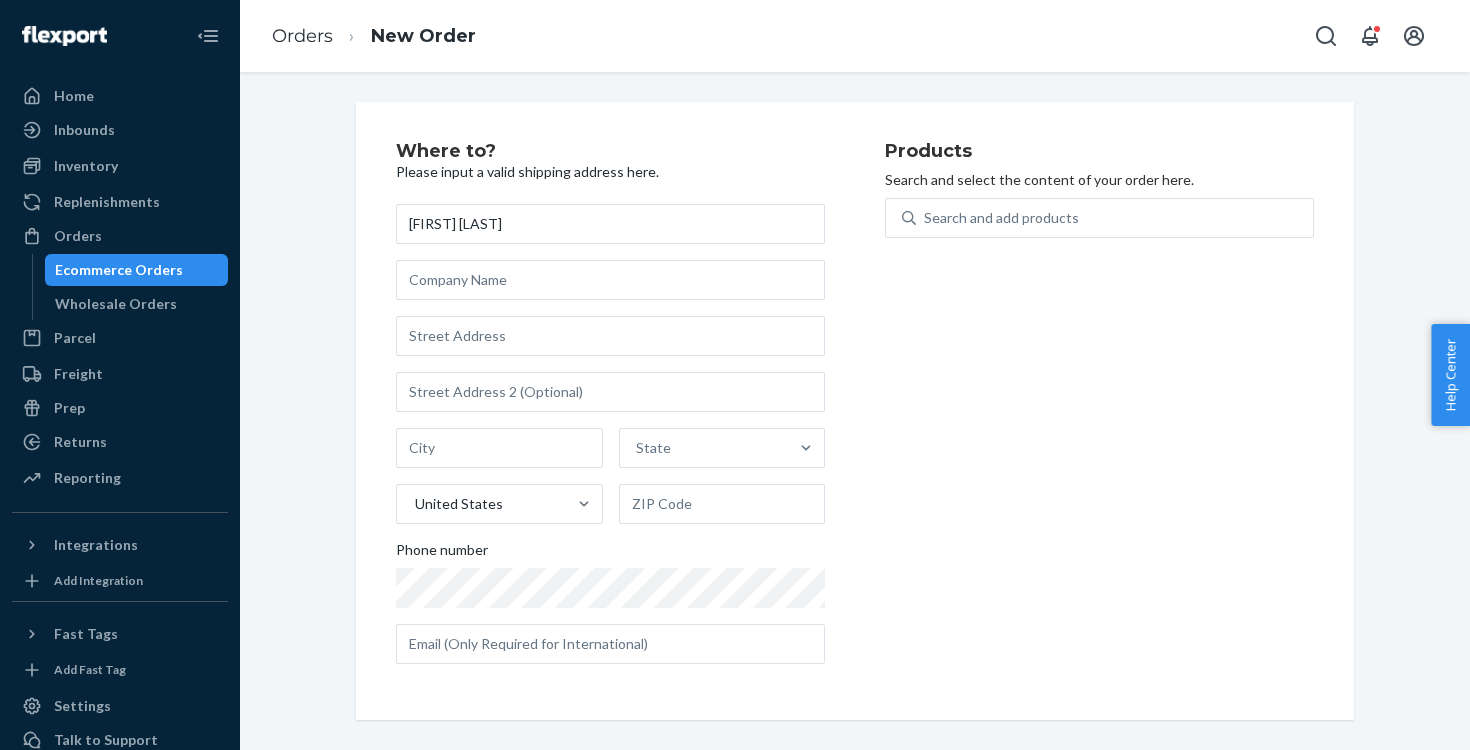 click on "Where to? Please input a valid shipping address here. [FIRST] [LAST] State United States Phone number Products Search and select the content of your order here. Search and add products" at bounding box center [855, 411] 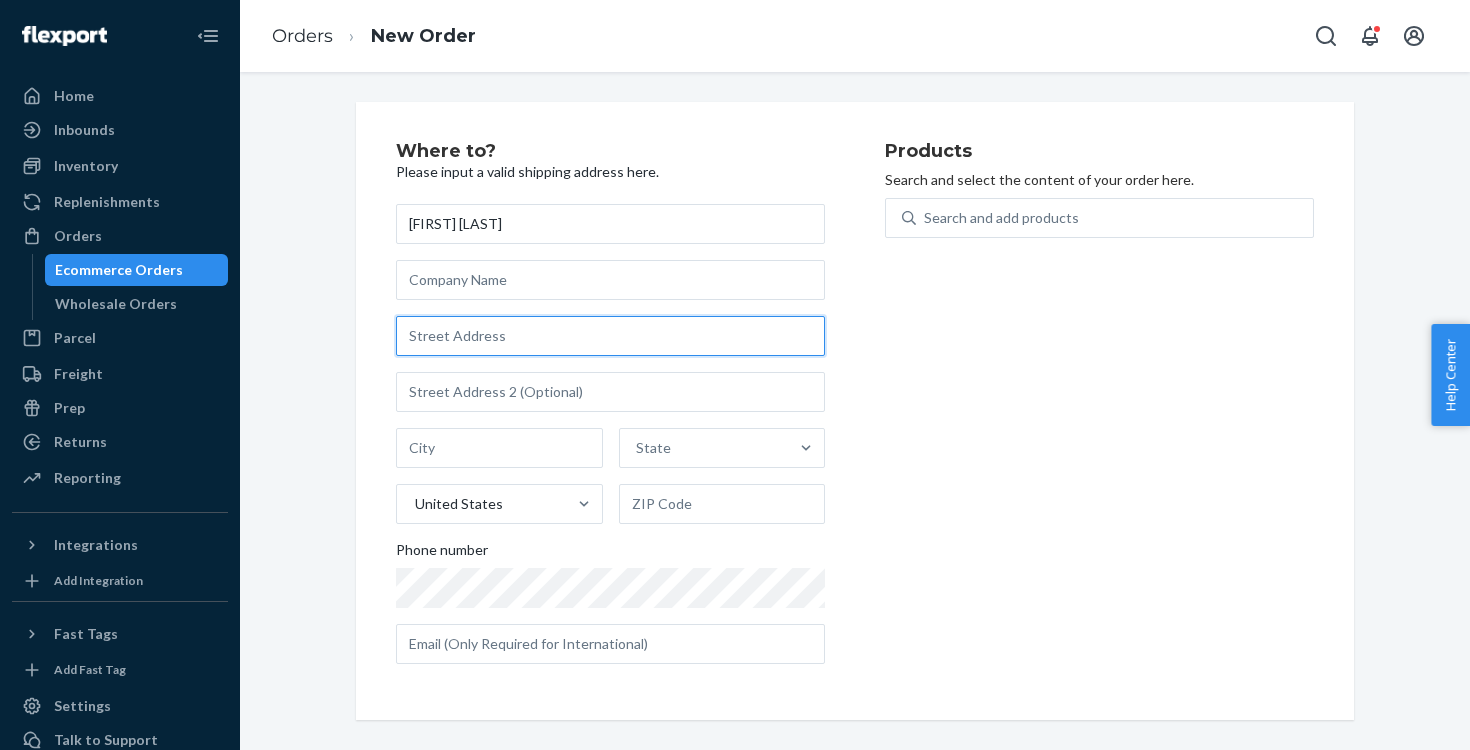 click at bounding box center (610, 336) 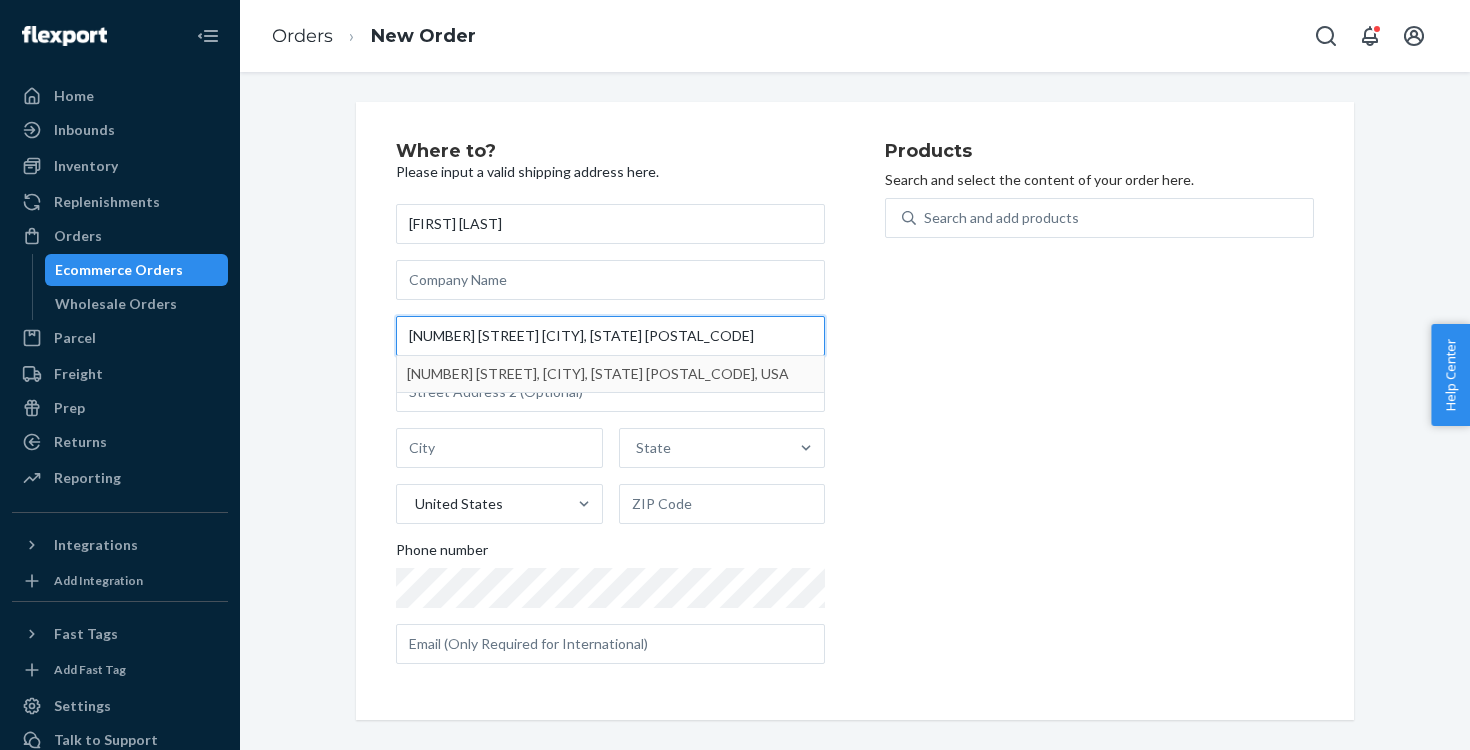 type on "[NUMBER] [STREET] [CITY], [STATE] [POSTAL_CODE]" 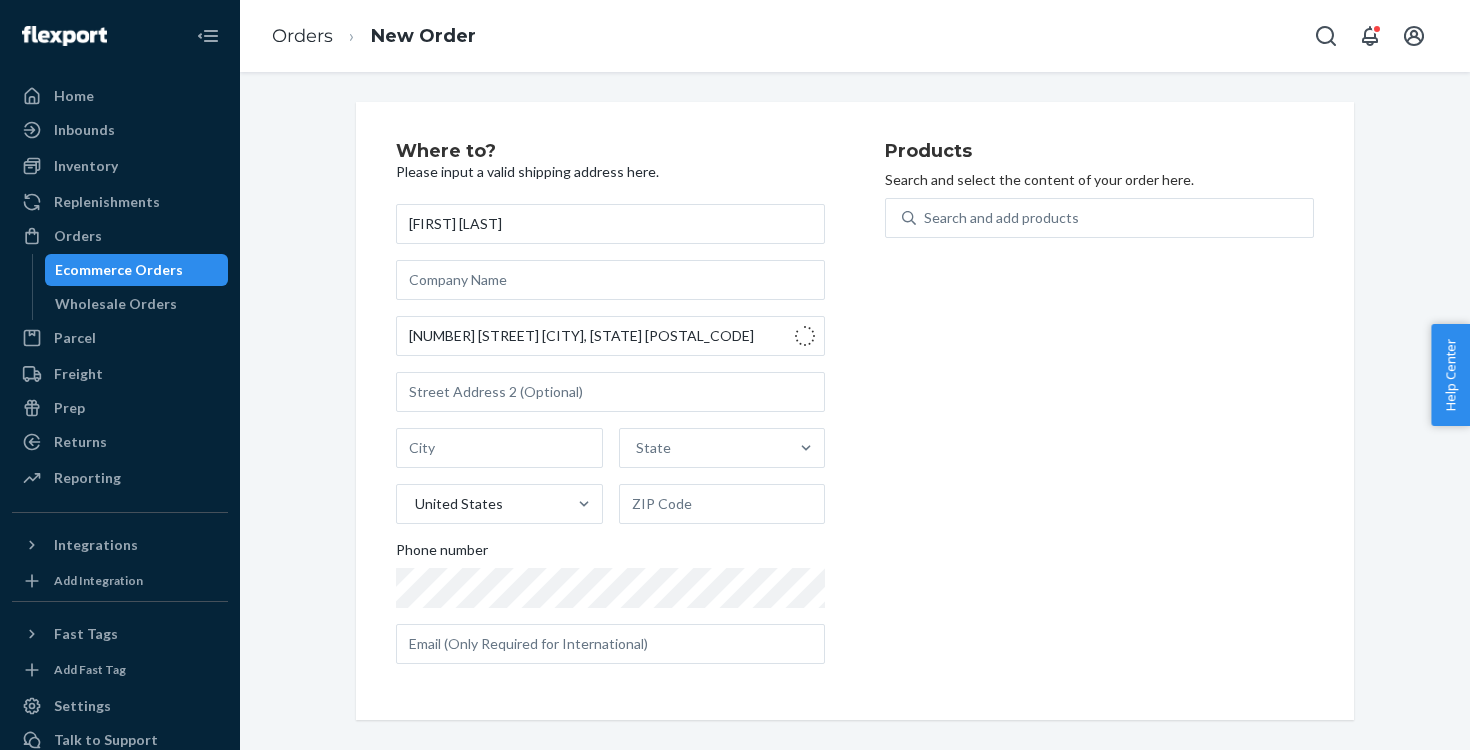 type on "[CITY]" 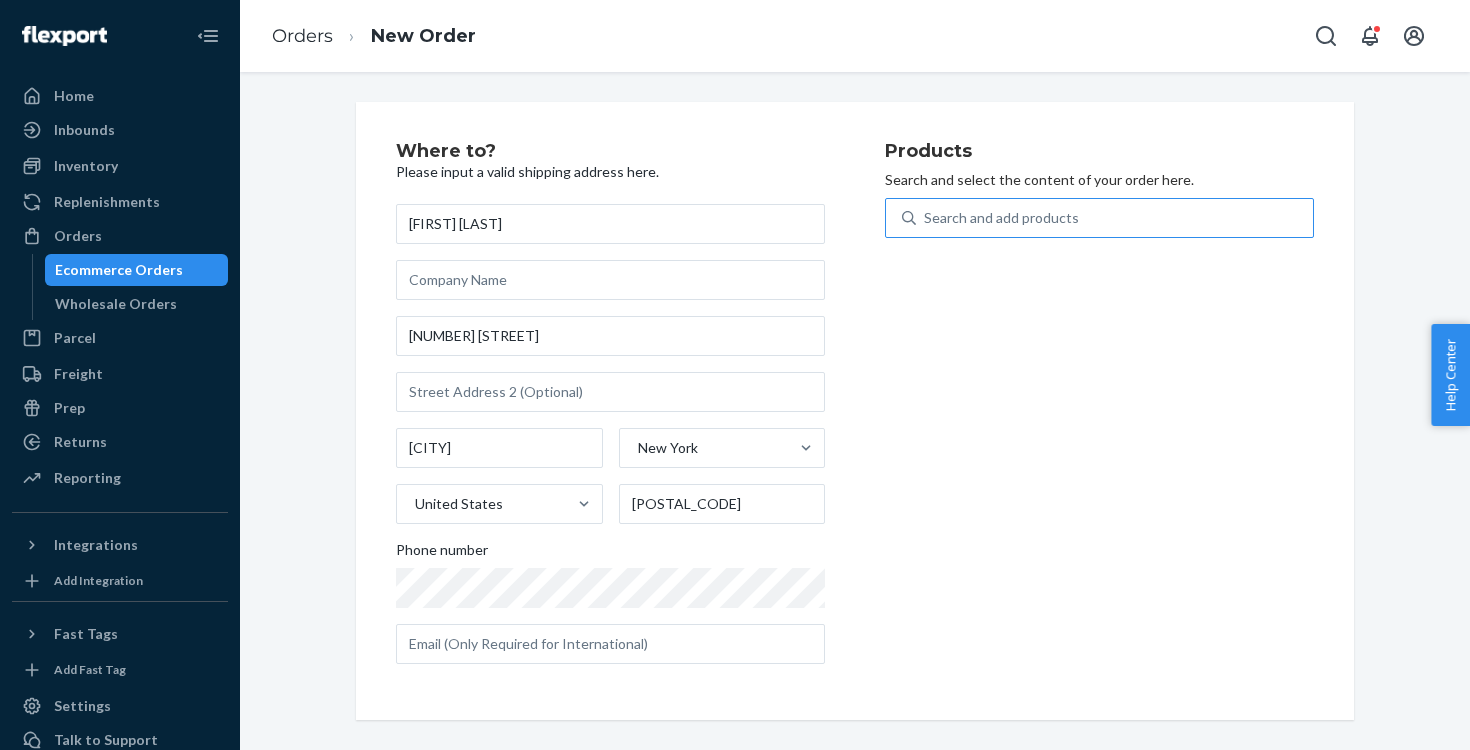 click on "Search and add products" at bounding box center [1001, 218] 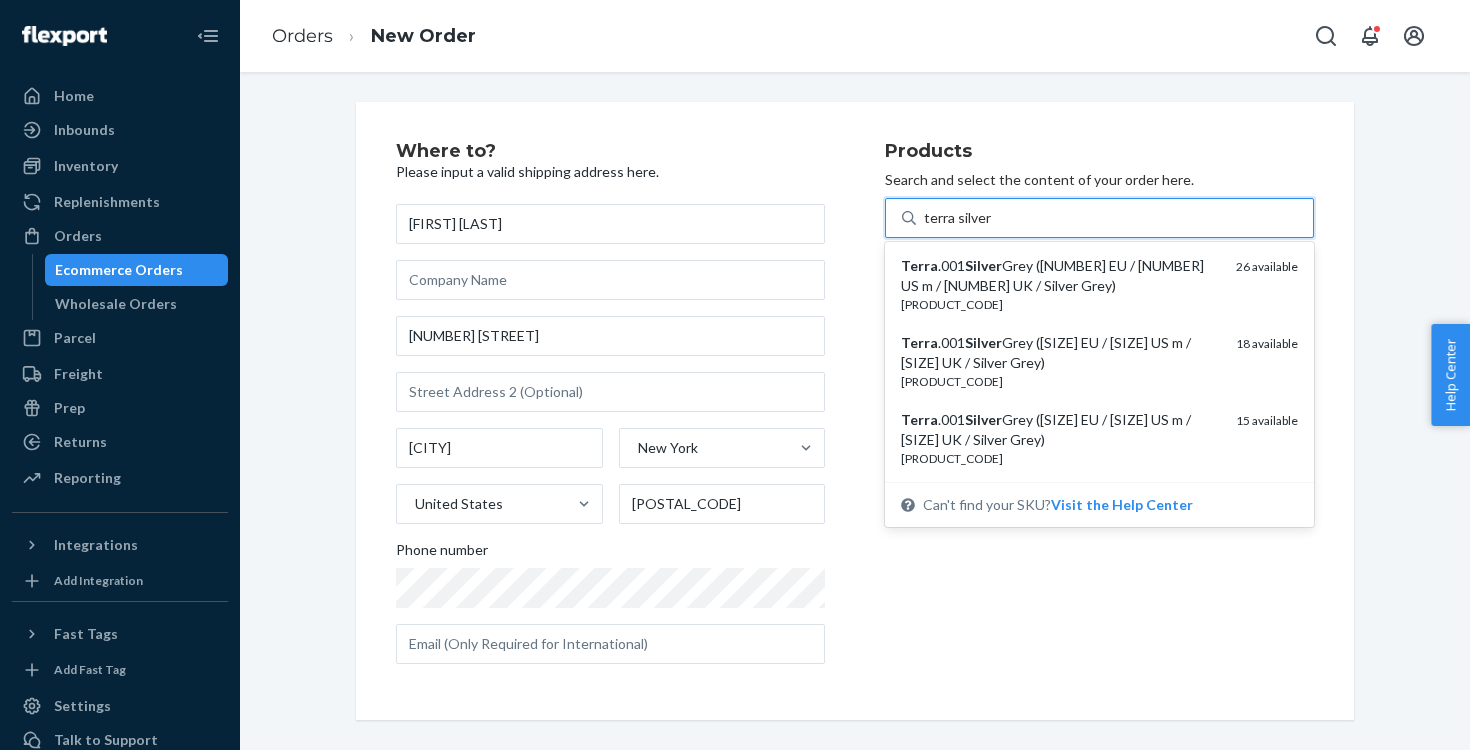 type on "terra silver" 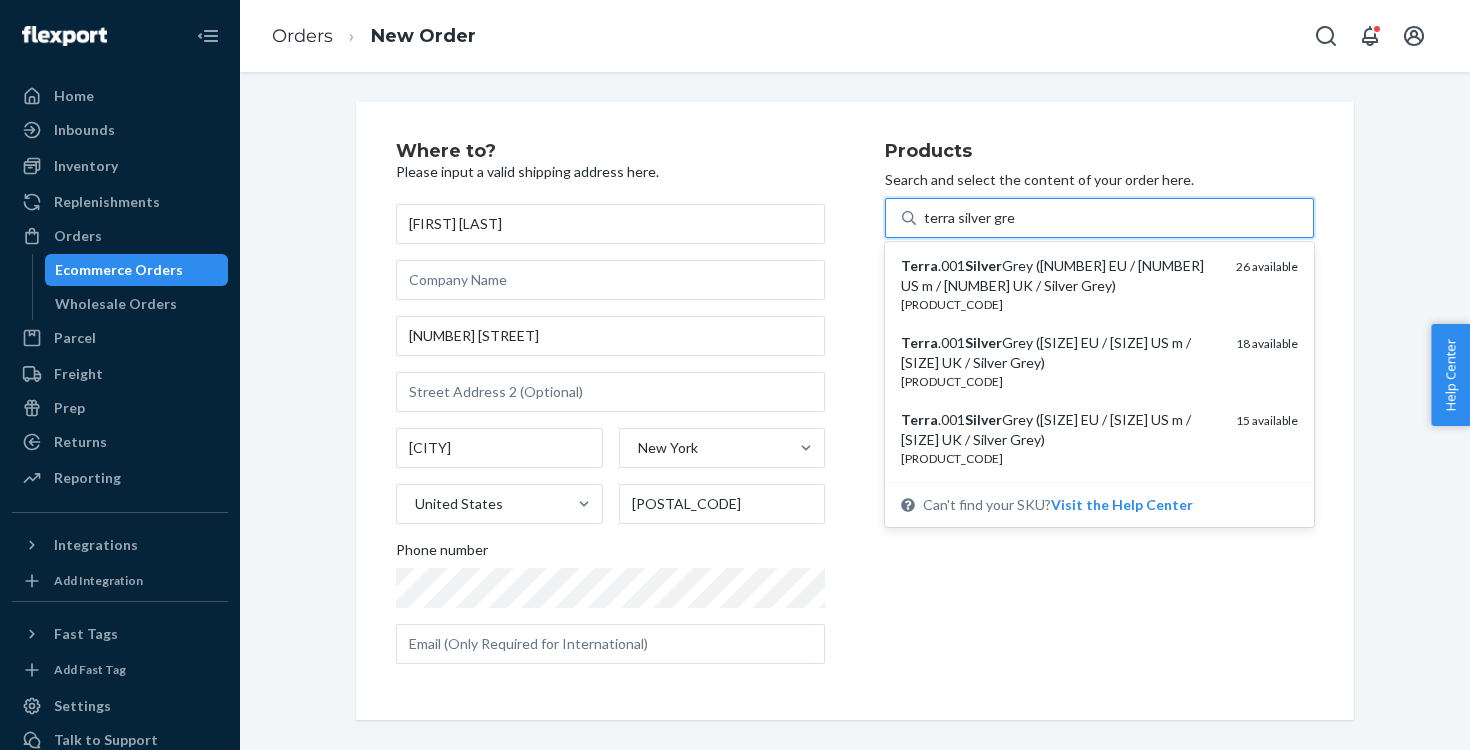 type on "terra silver grey" 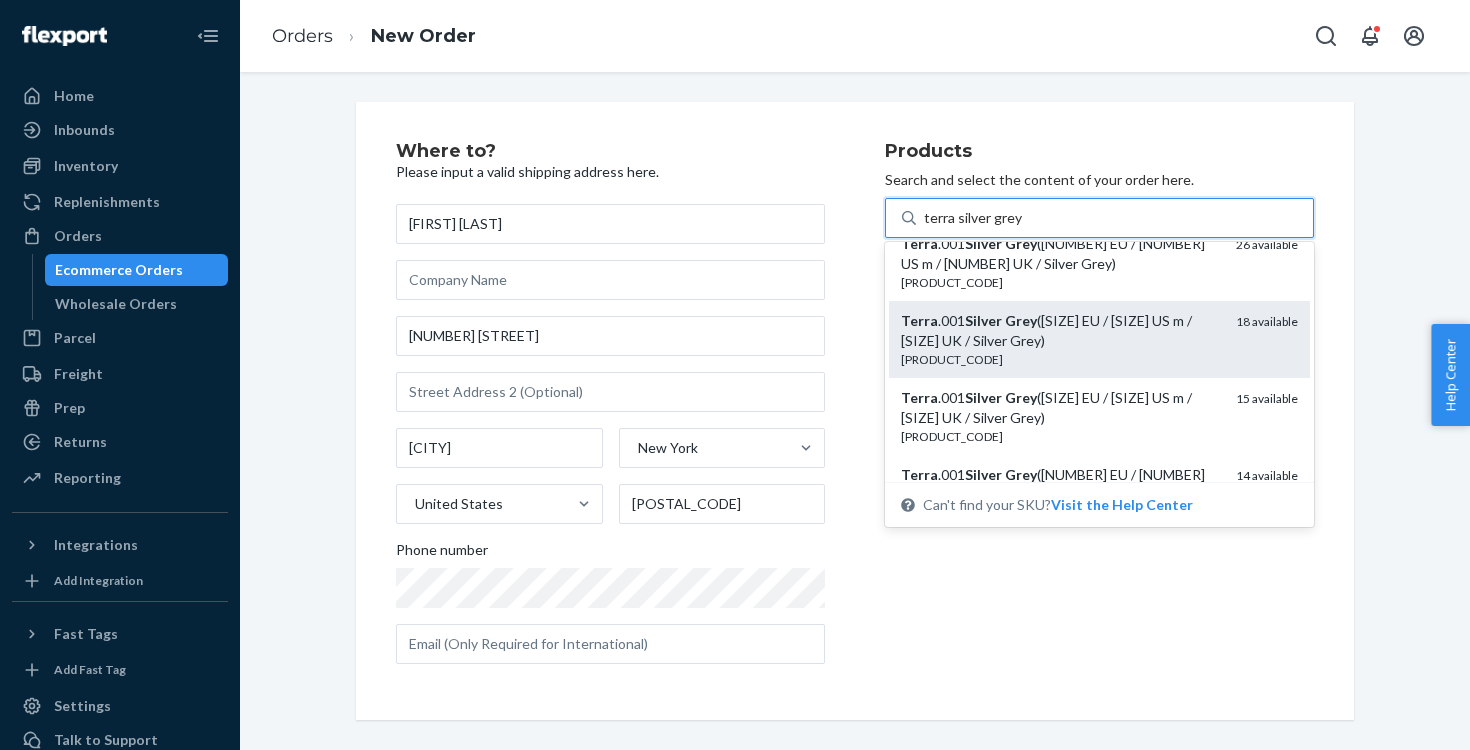 scroll, scrollTop: 38, scrollLeft: 0, axis: vertical 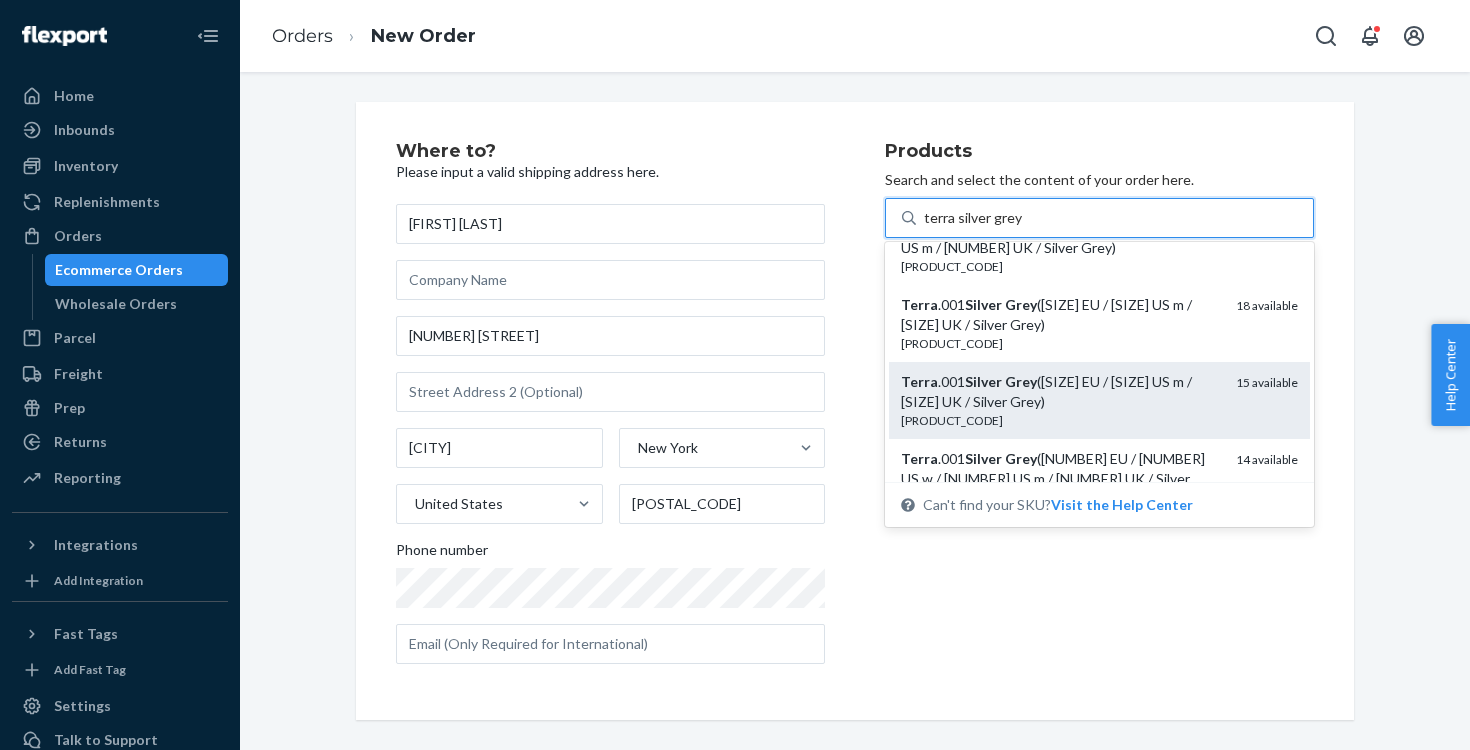 click on "Terra.001 Silver Grey ([SIZE] EU / [SIZE] US m / [SIZE] UK / Silver Grey)" at bounding box center [1060, 392] 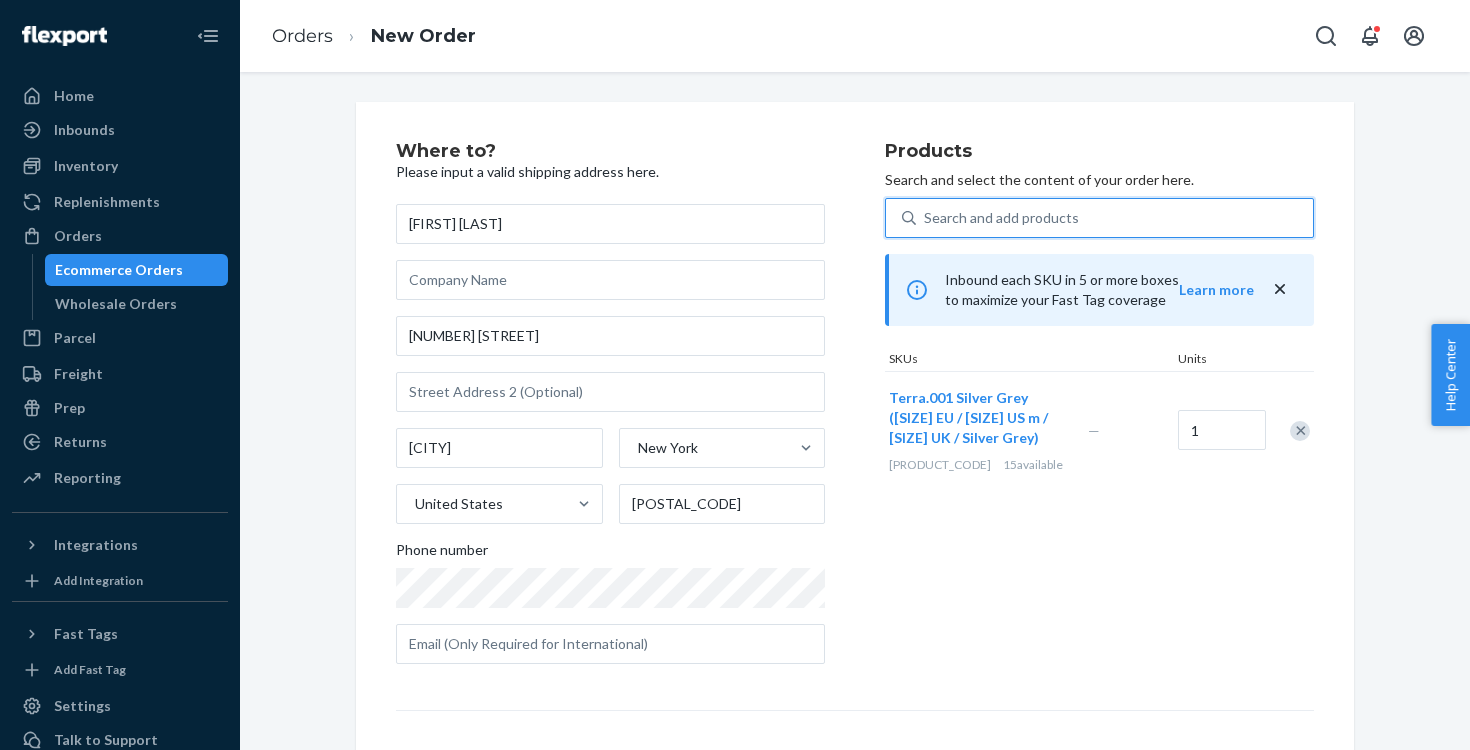 click on "Search and add products" at bounding box center (1114, 218) 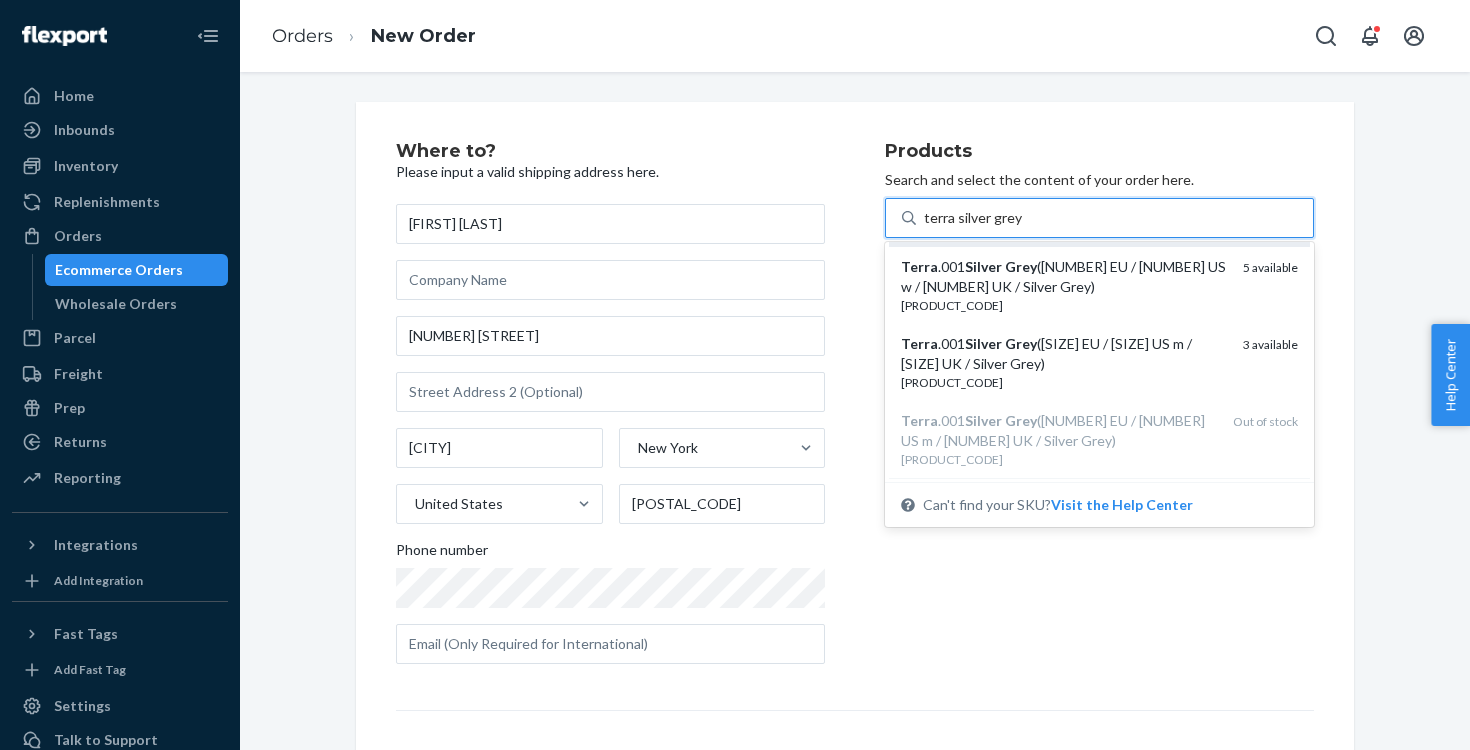 scroll, scrollTop: 734, scrollLeft: 0, axis: vertical 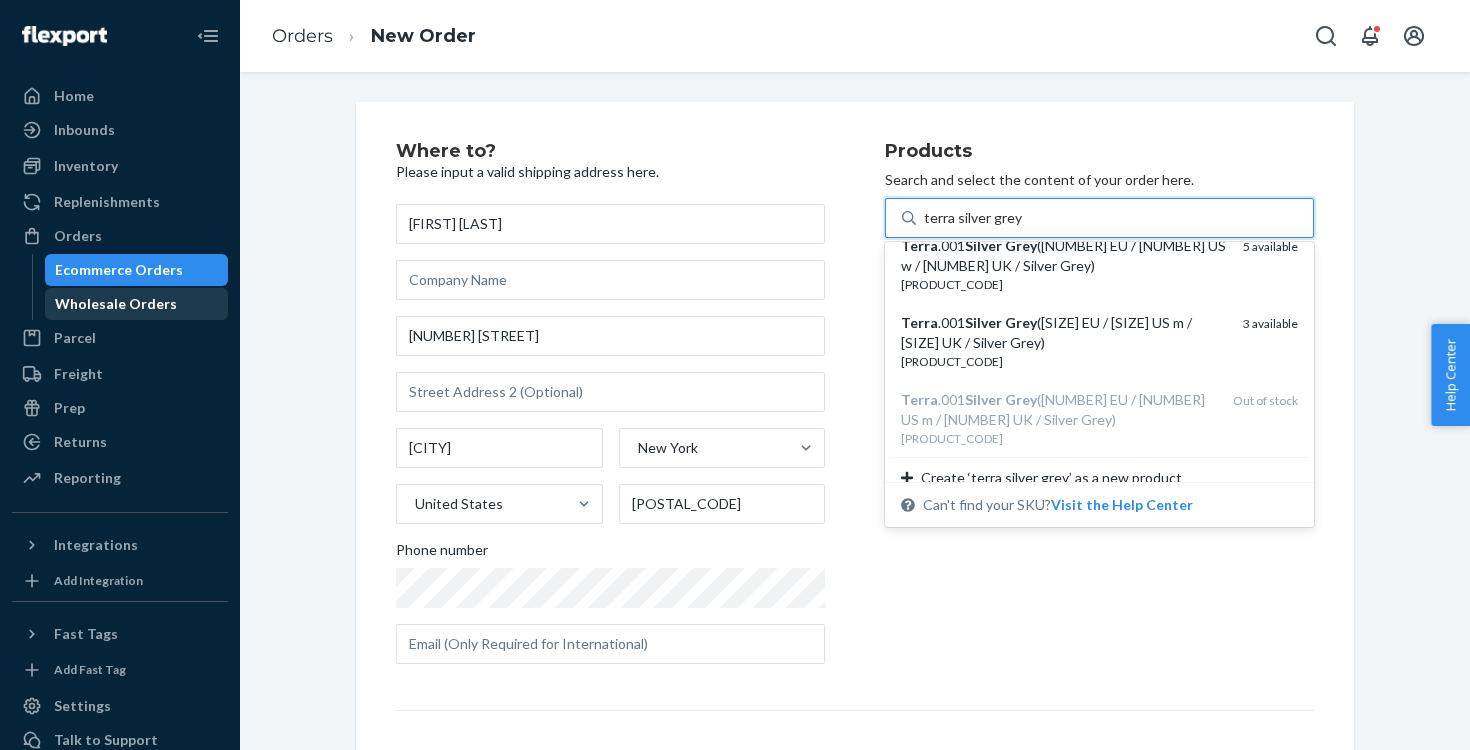 type on "terra silver grey" 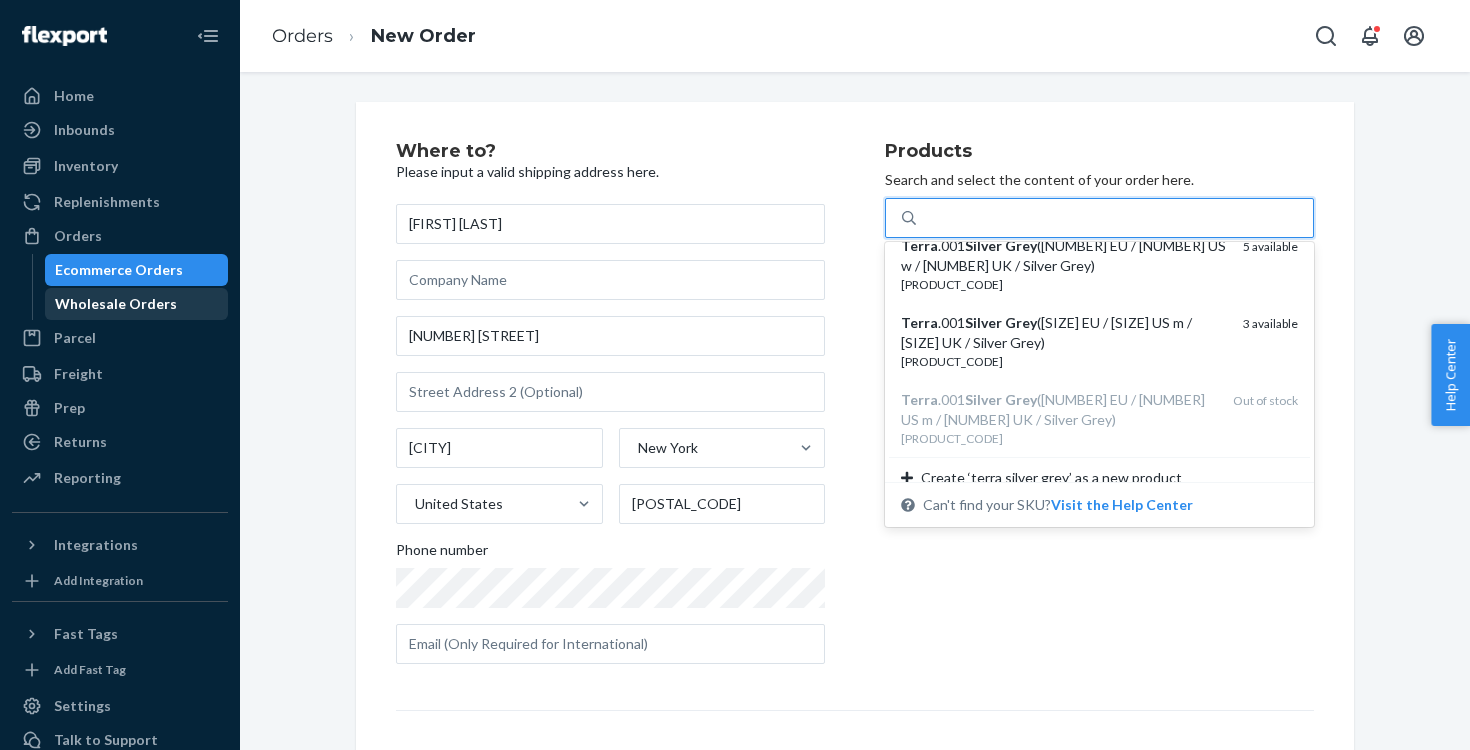 click on "Wholesale Orders" at bounding box center [116, 304] 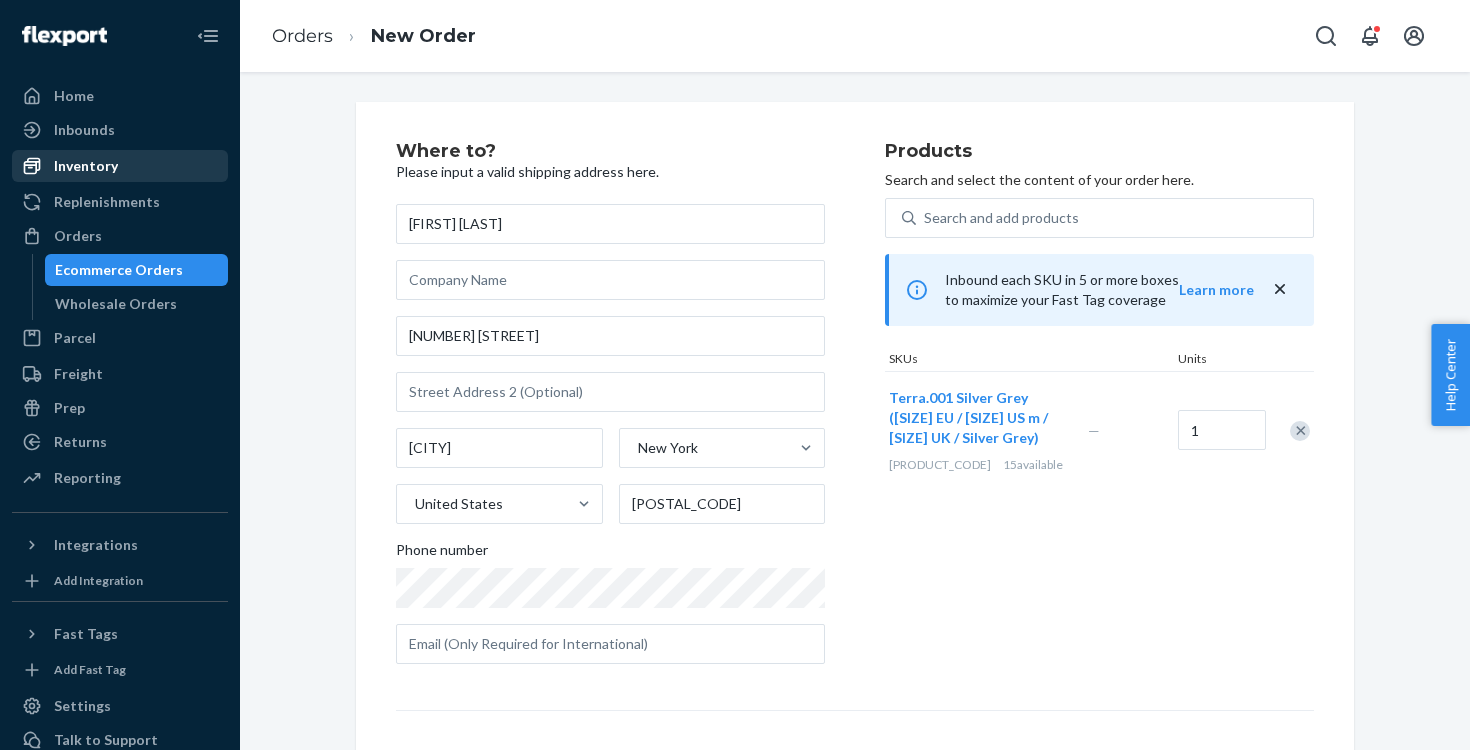 click on "Inventory" at bounding box center (120, 166) 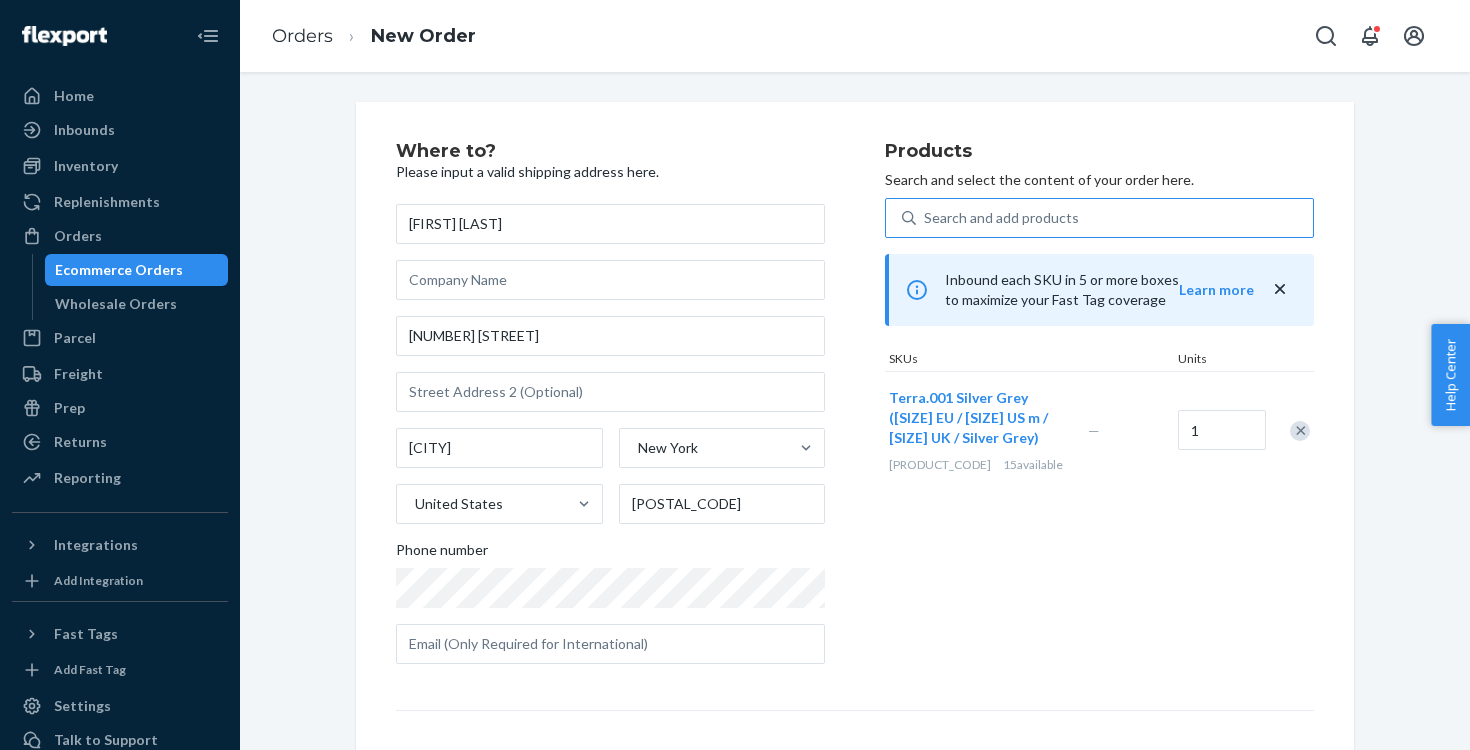 click on "Search and add products" at bounding box center (1114, 218) 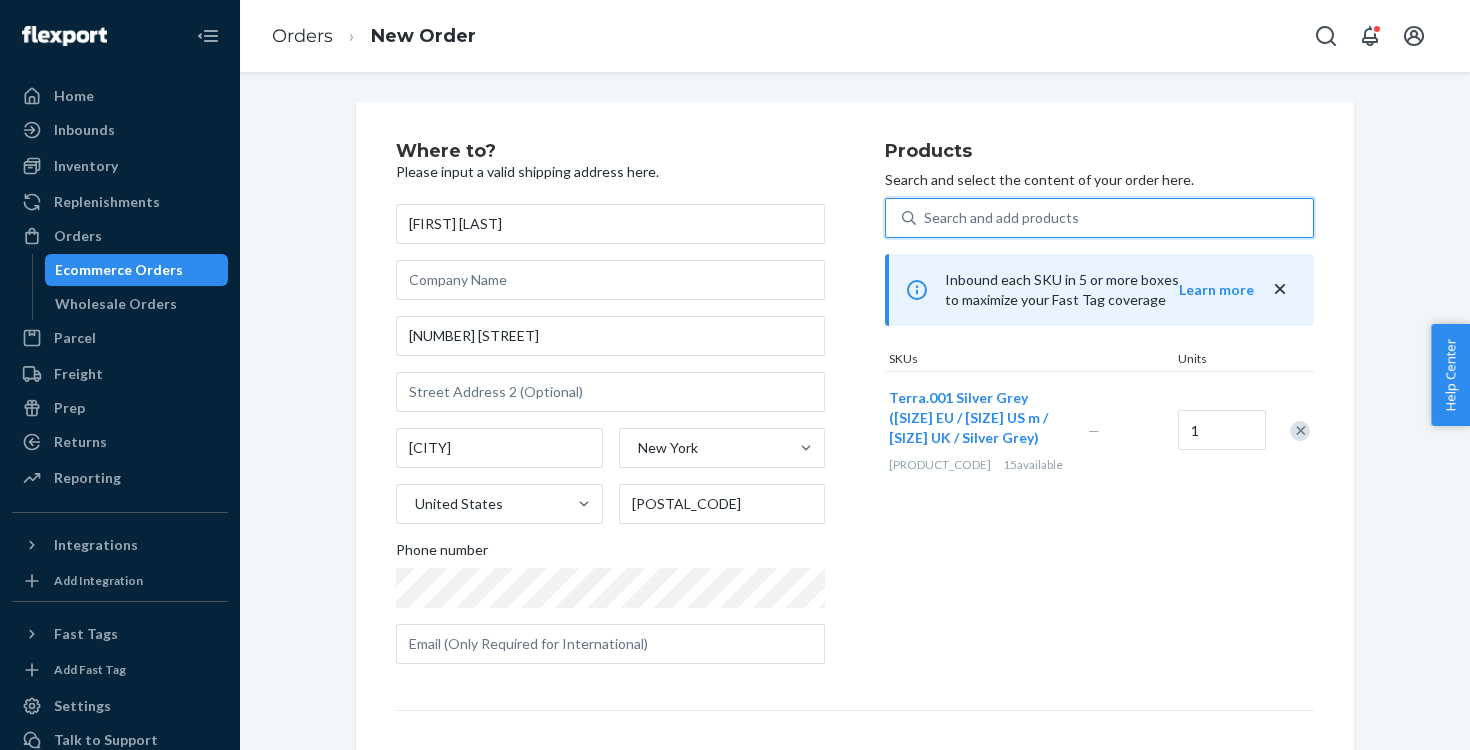 paste on "[PRODUCT_CODE]" 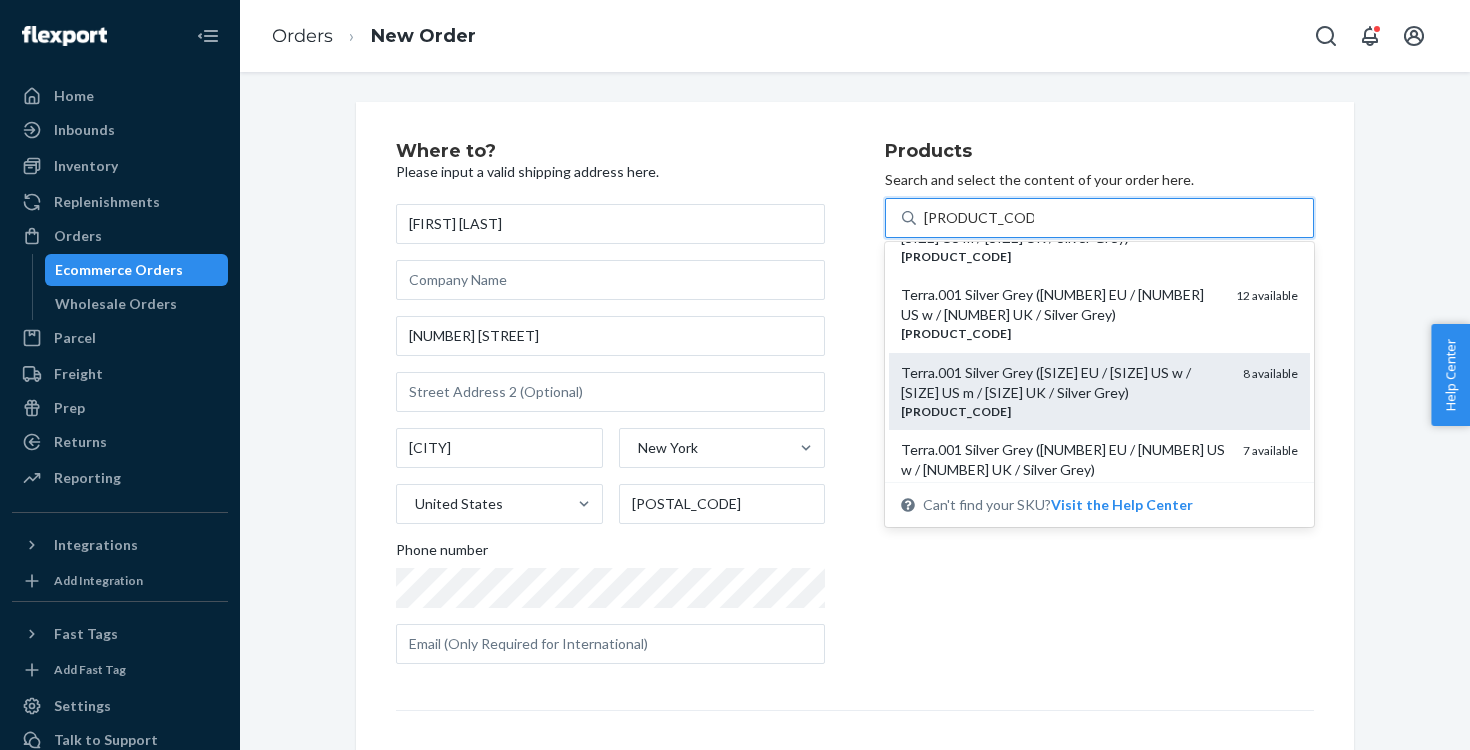 scroll, scrollTop: 281, scrollLeft: 0, axis: vertical 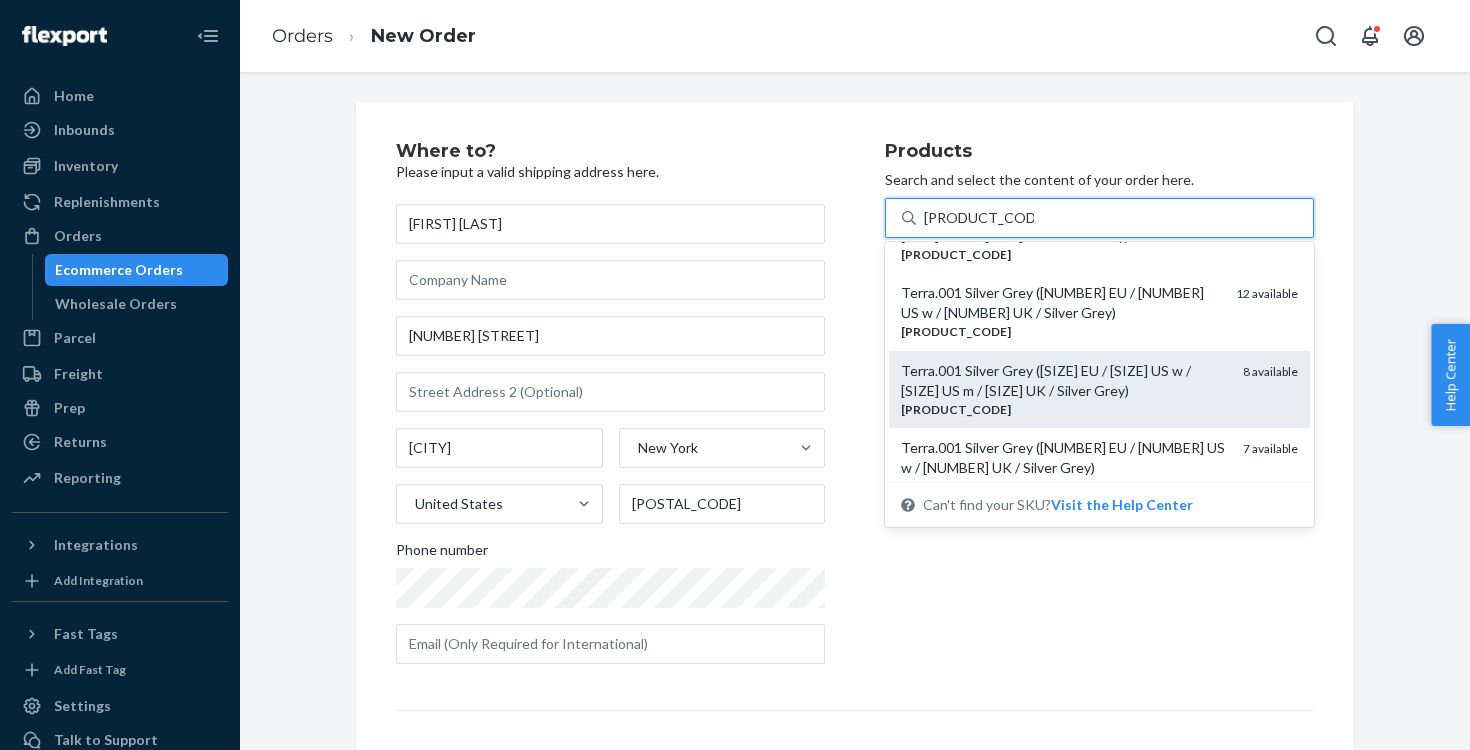 click on "Terra.001 Silver Grey ([SIZE] EU / [SIZE] US w / [SIZE] US m / [SIZE] UK / Silver Grey)" at bounding box center (1064, 381) 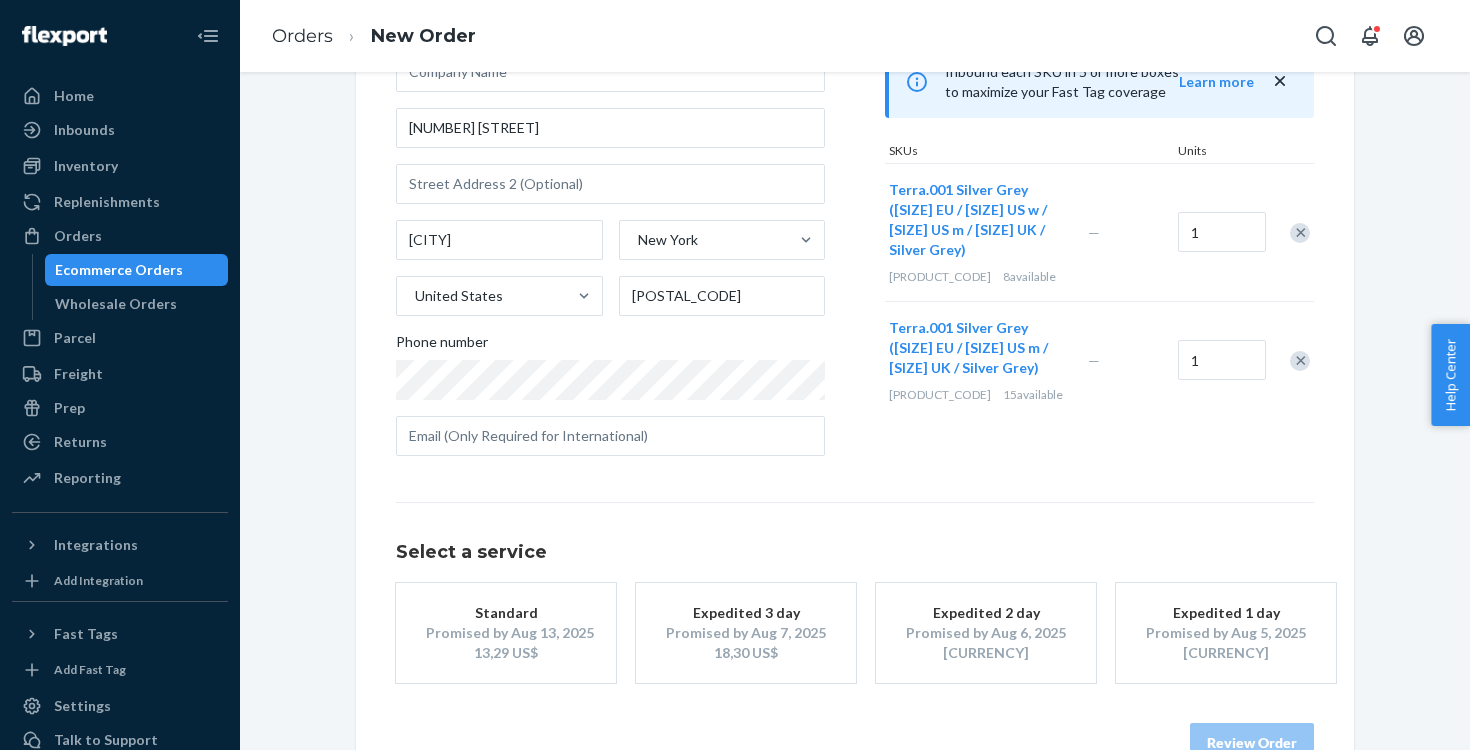 scroll, scrollTop: 260, scrollLeft: 0, axis: vertical 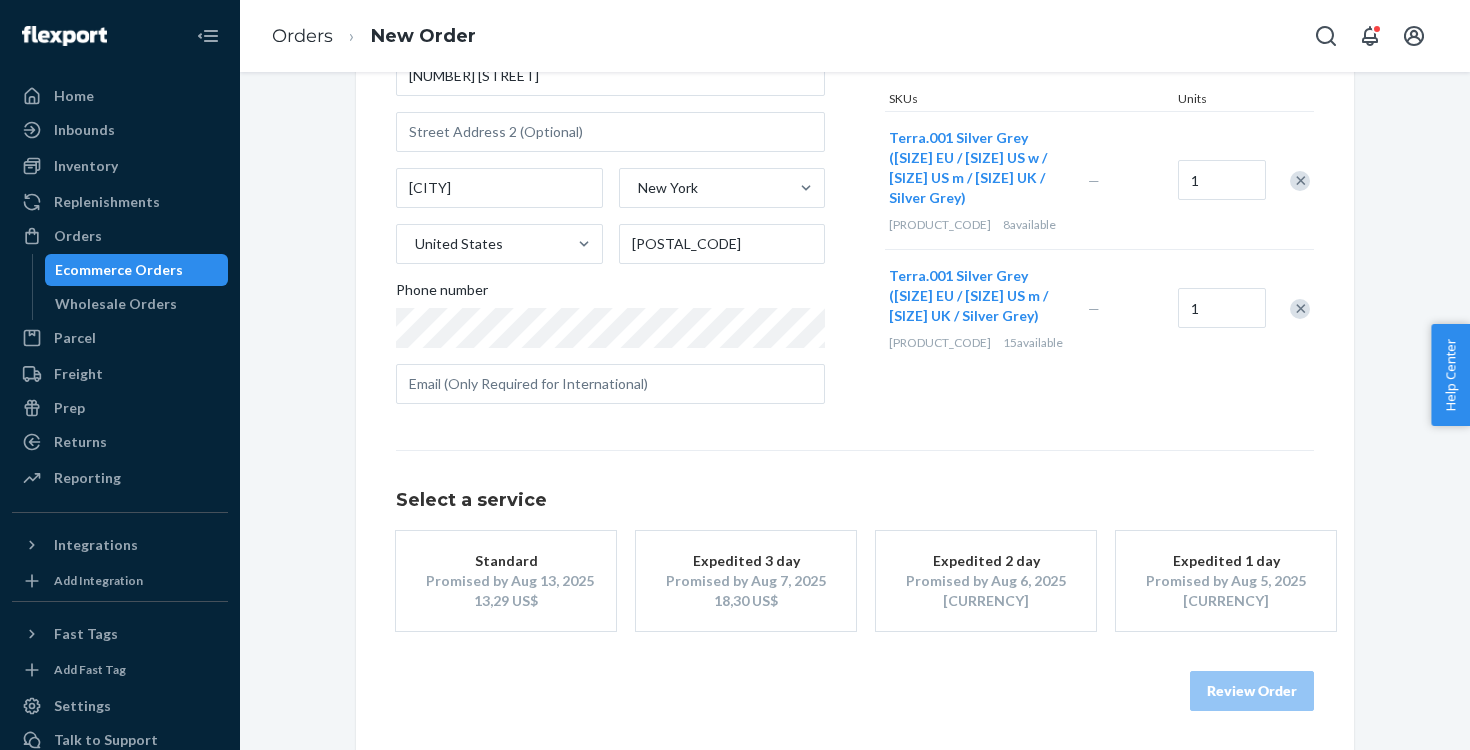 click on "[CURRENCY]" at bounding box center (986, 601) 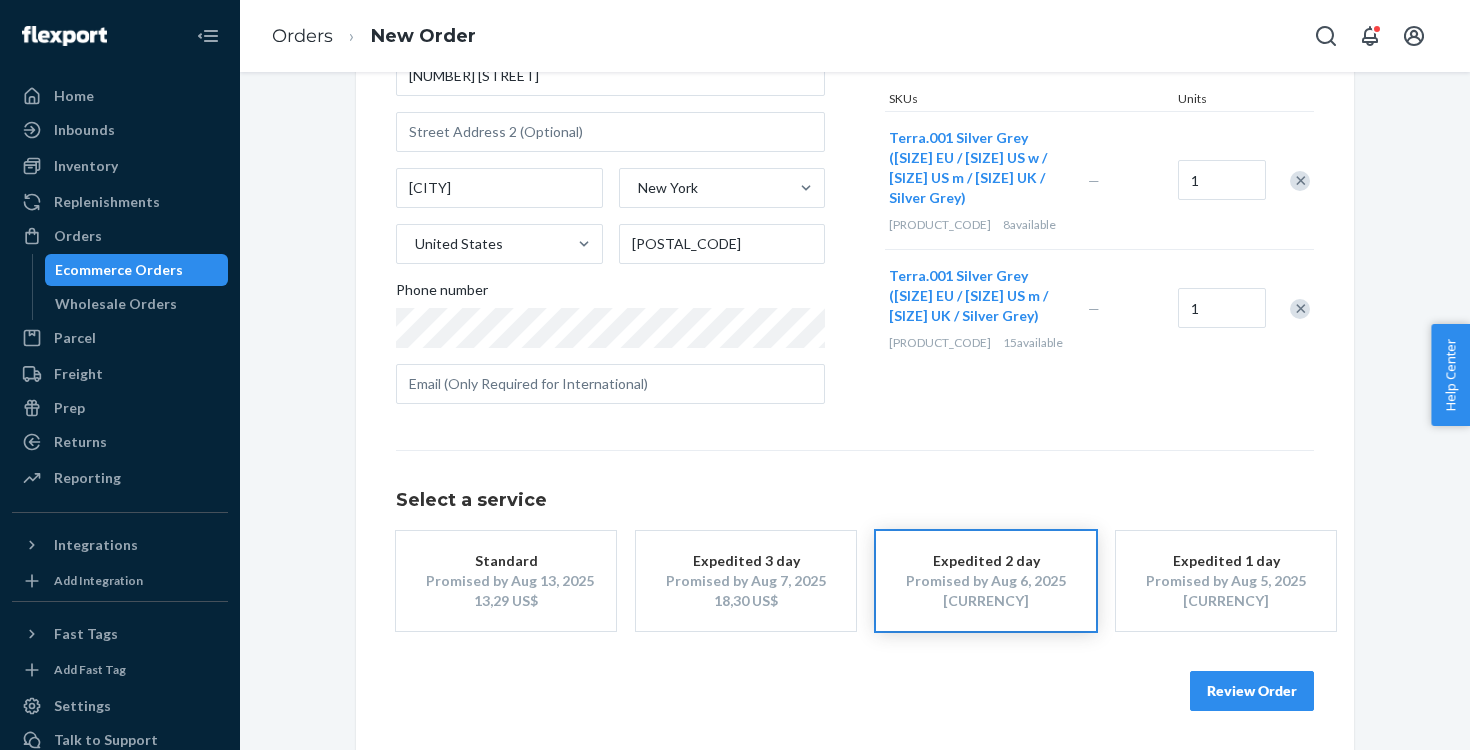 click on "Review Order" at bounding box center (1252, 691) 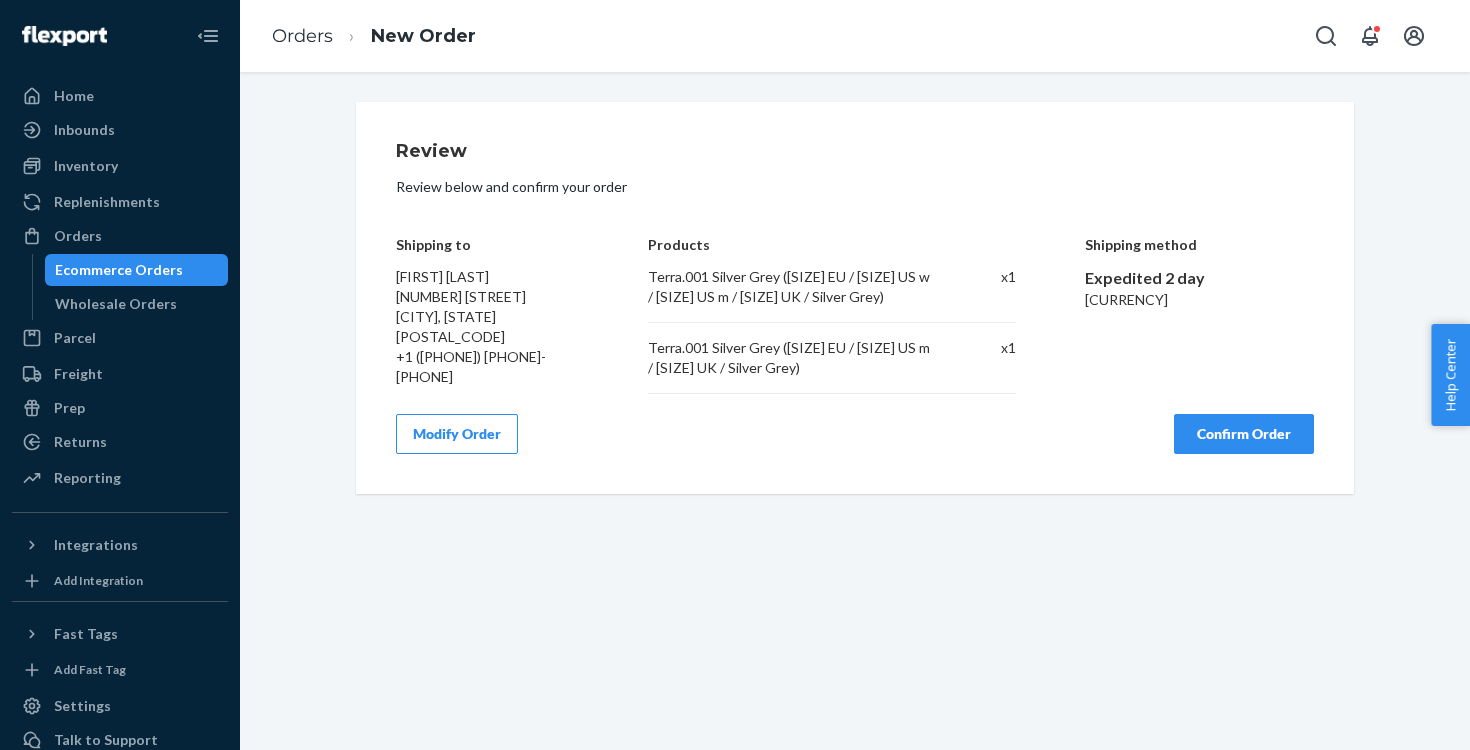 click on "Confirm Order" at bounding box center [1244, 434] 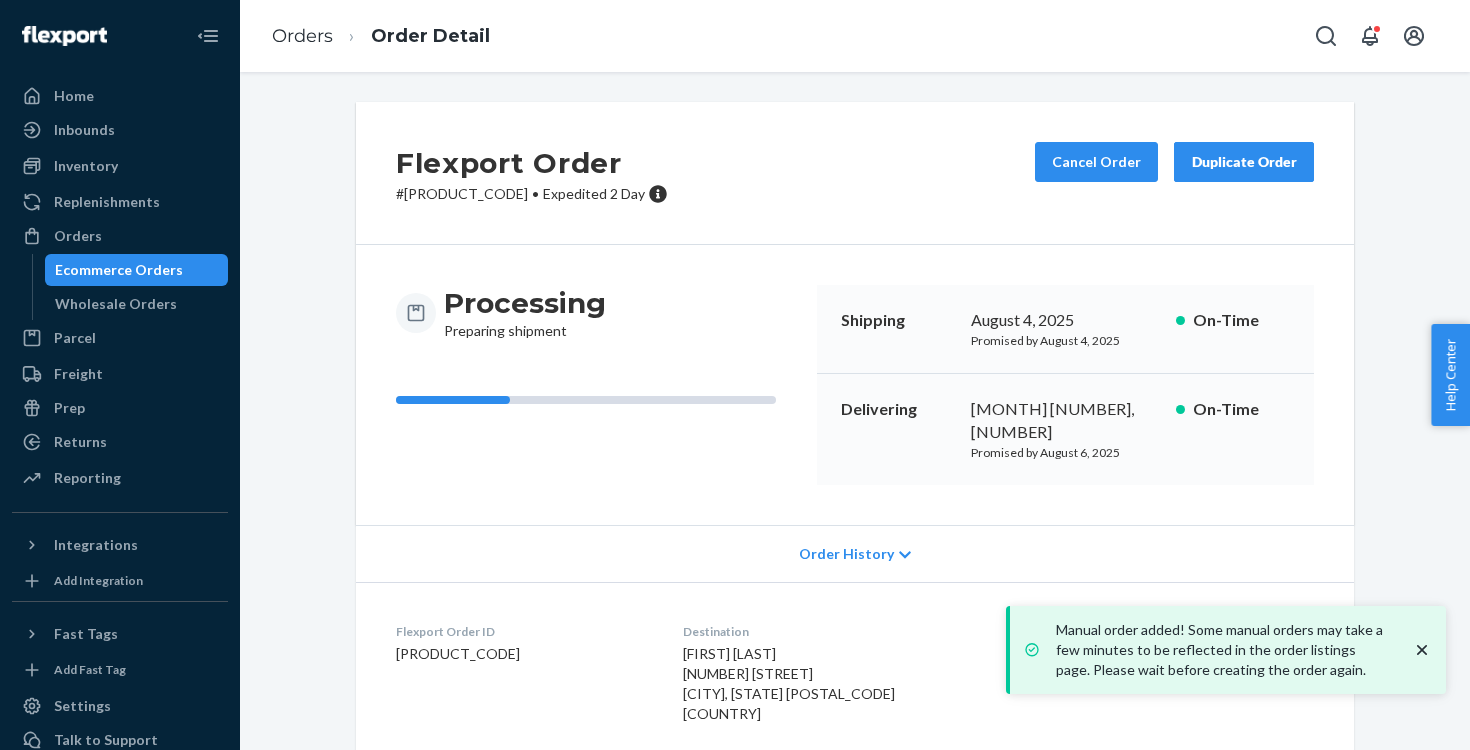 click 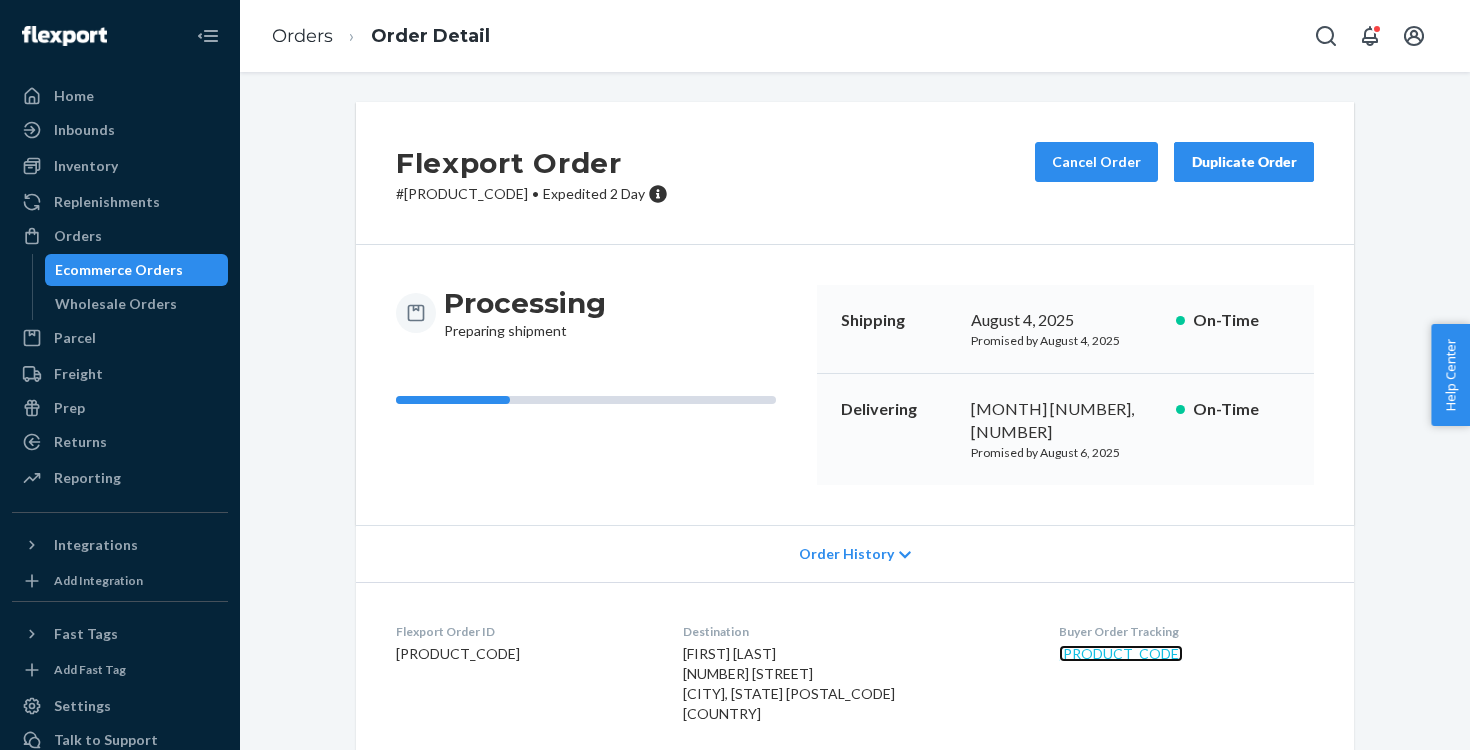 click on "[PRODUCT_CODE]" at bounding box center (1121, 653) 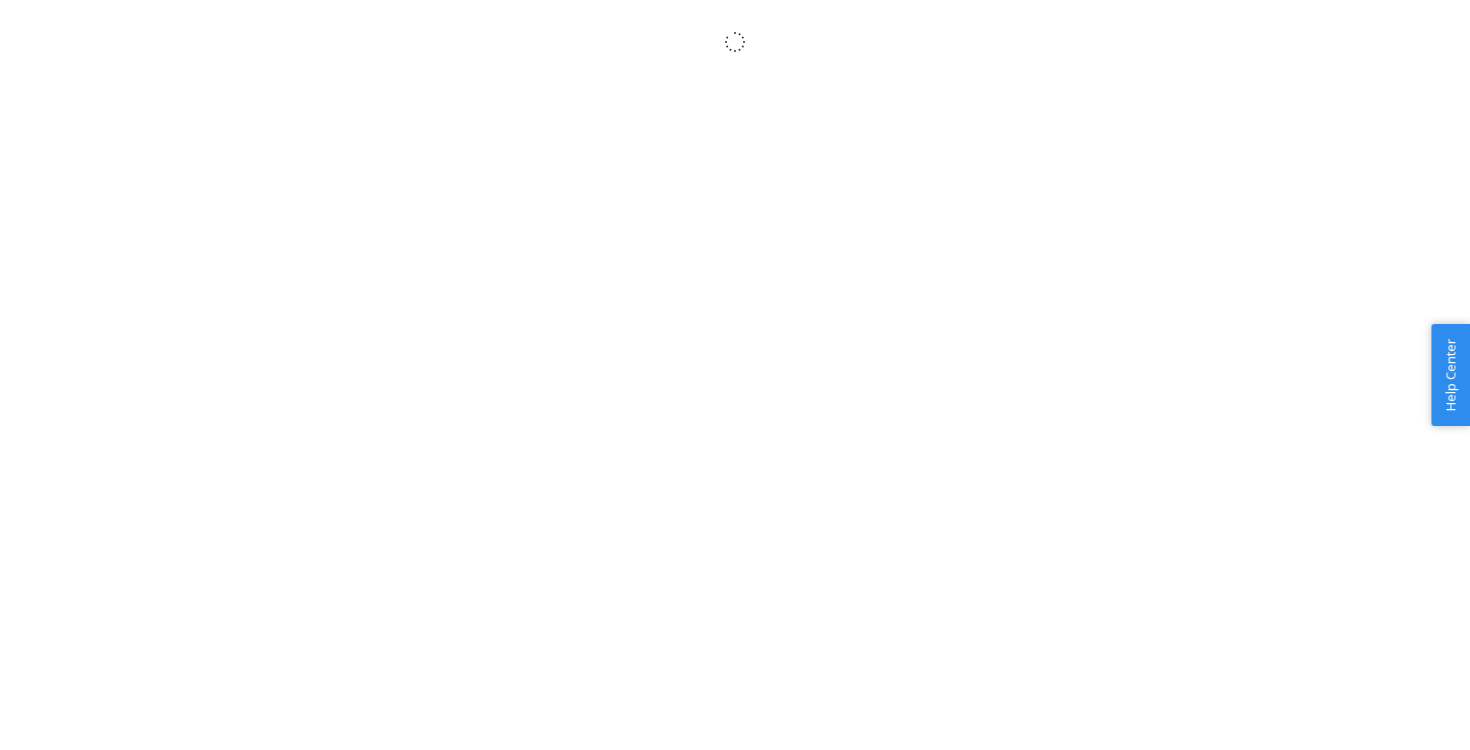 scroll, scrollTop: 0, scrollLeft: 0, axis: both 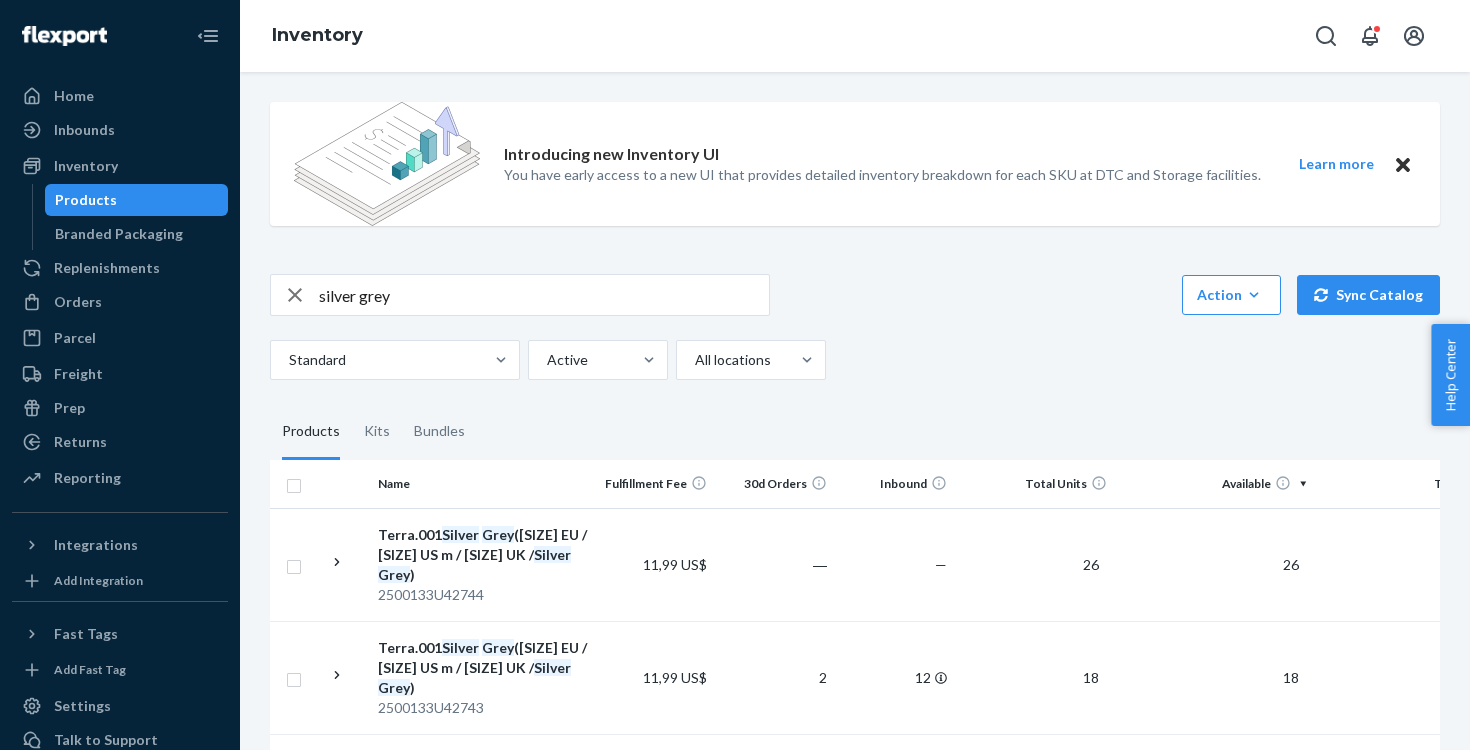 click on "silver grey" at bounding box center [544, 295] 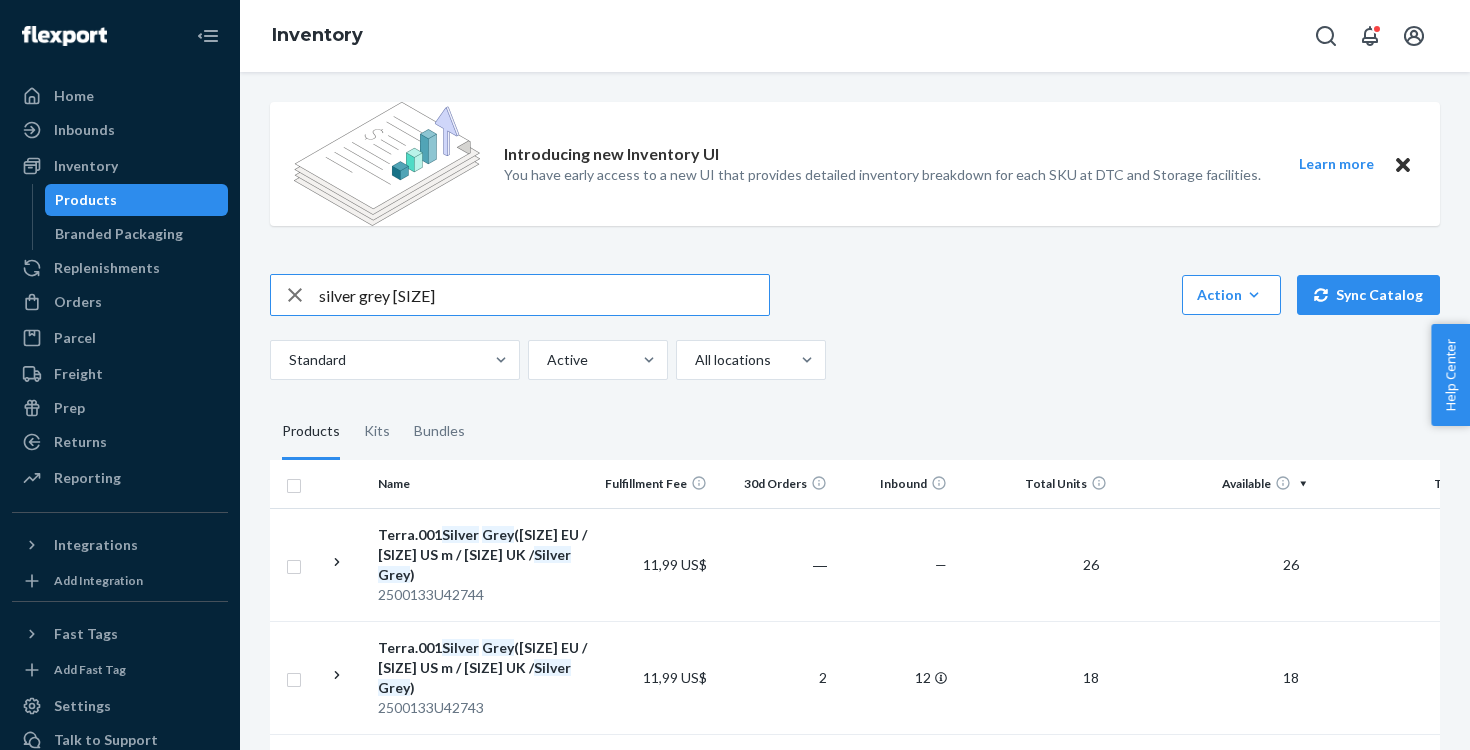 type on "silver grey 8" 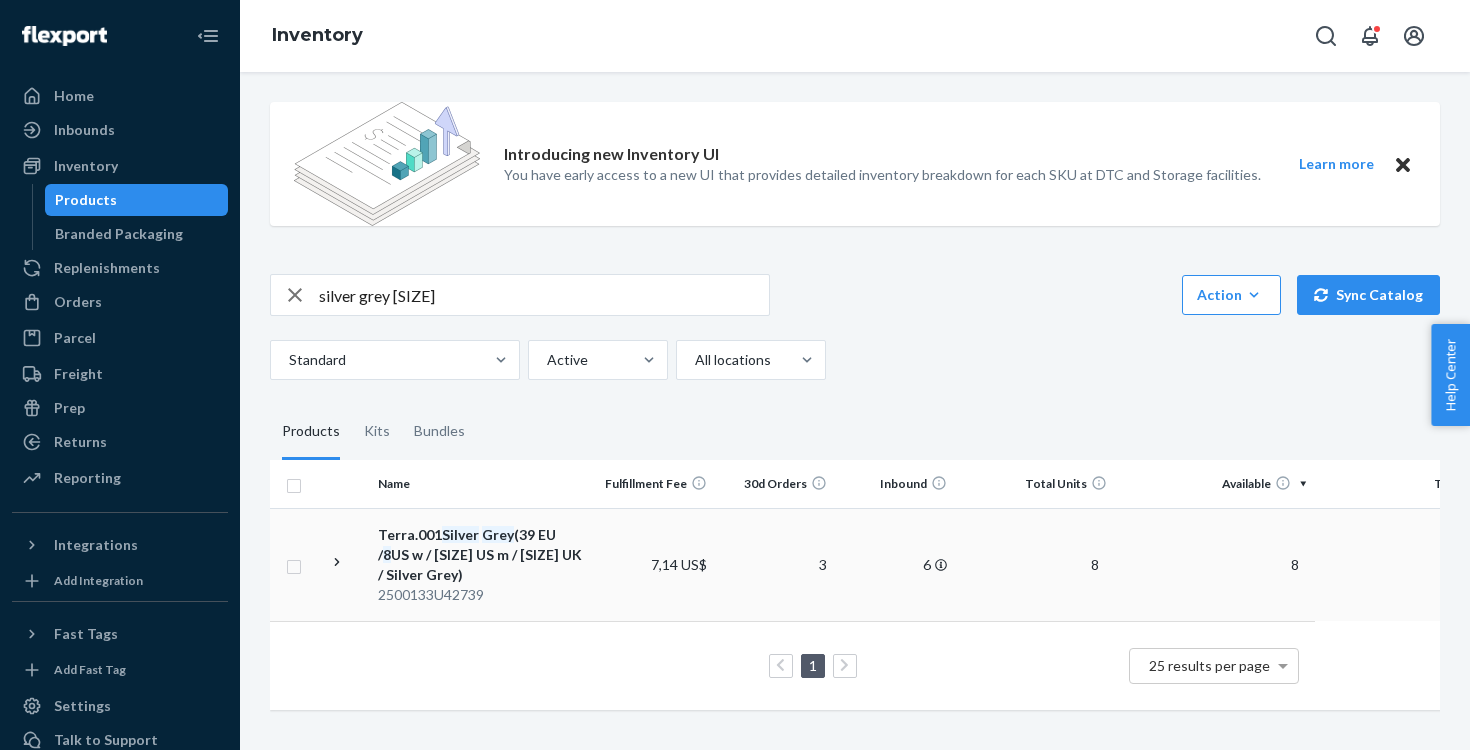 click on "[PRODUCT_CODE]" at bounding box center [482, 595] 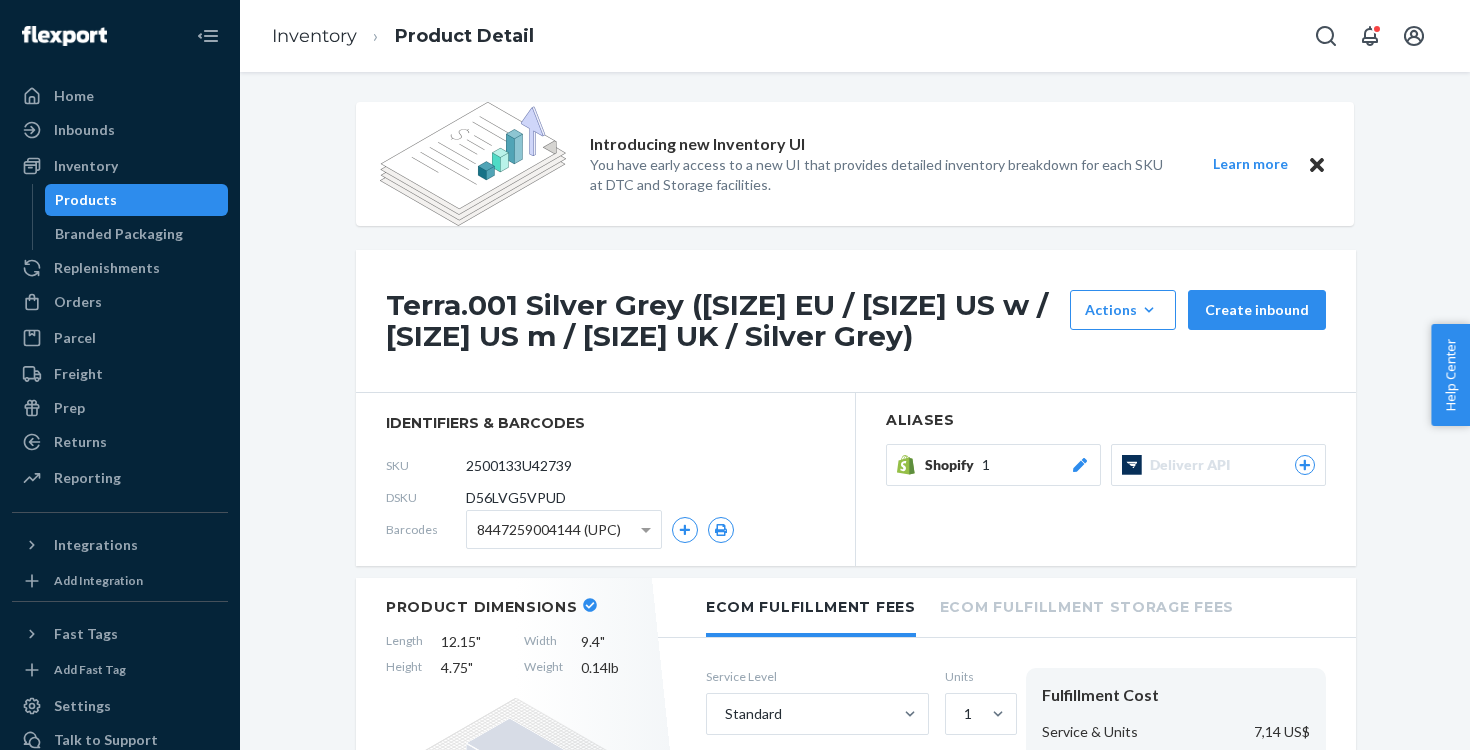 drag, startPoint x: 588, startPoint y: 470, endPoint x: 413, endPoint y: 469, distance: 175.00285 